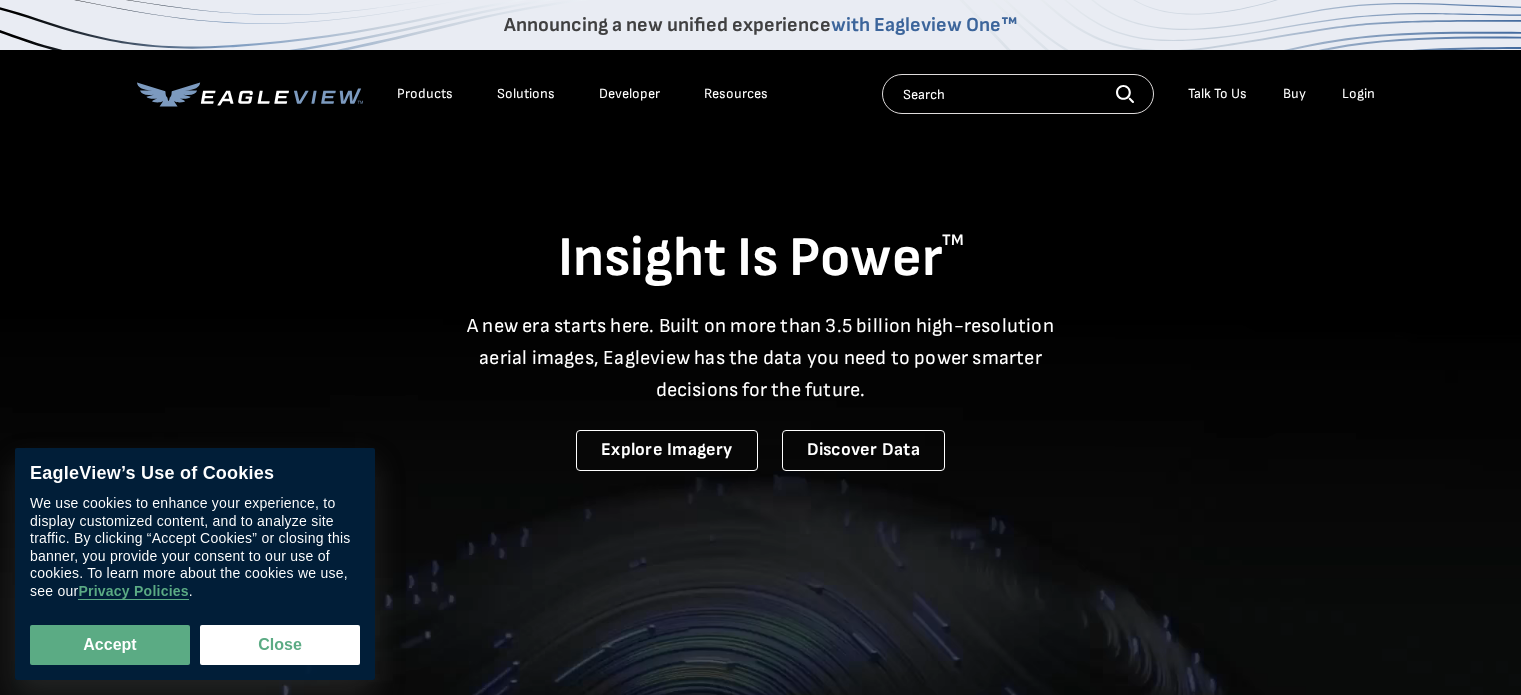 scroll, scrollTop: 0, scrollLeft: 0, axis: both 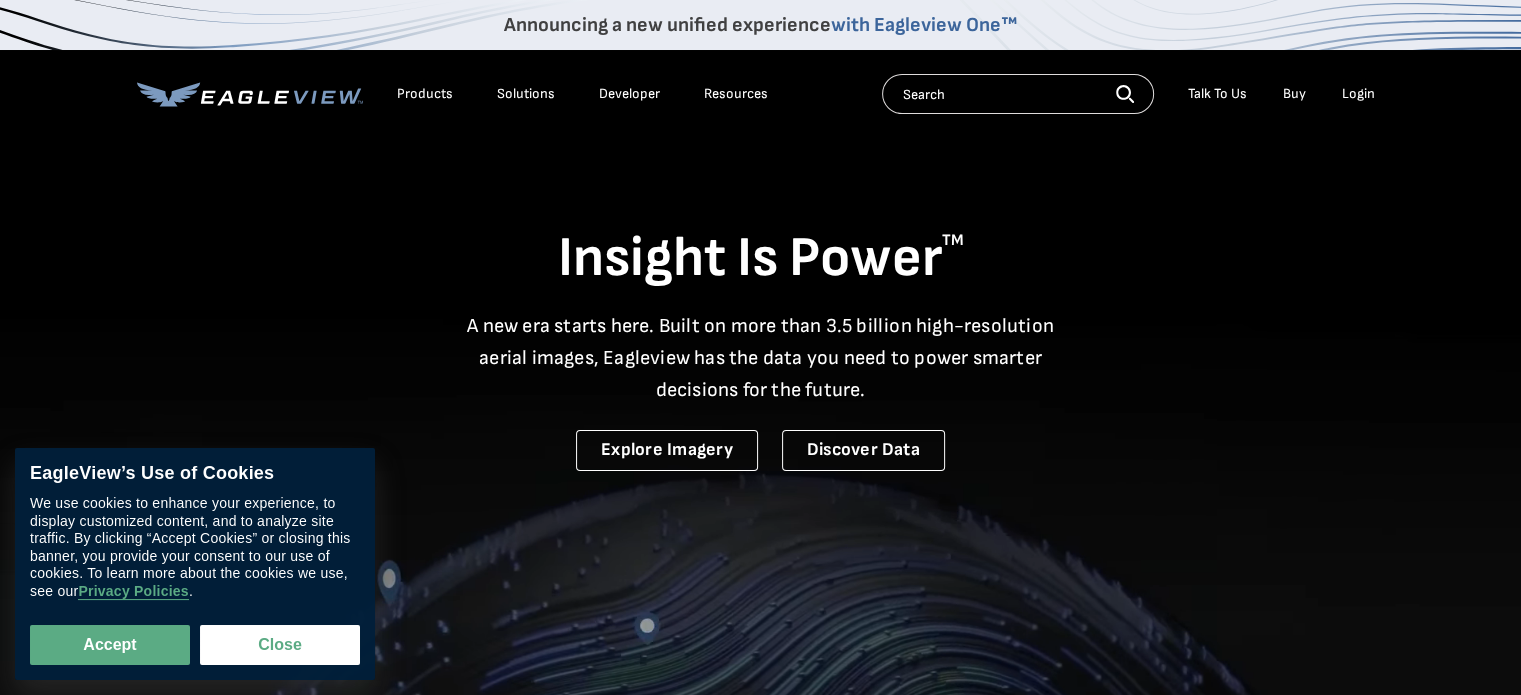 click on "Login" at bounding box center (1358, 94) 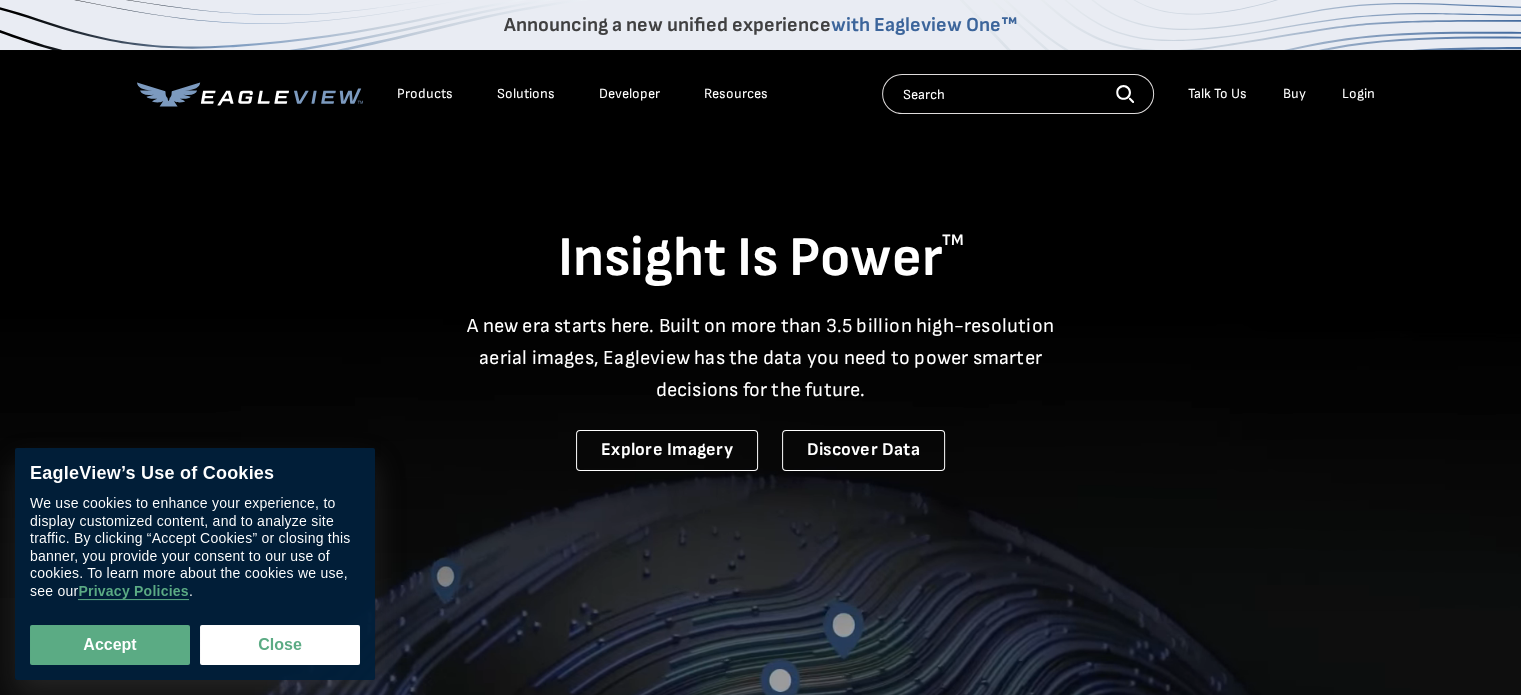 click on "Login" at bounding box center [1358, 94] 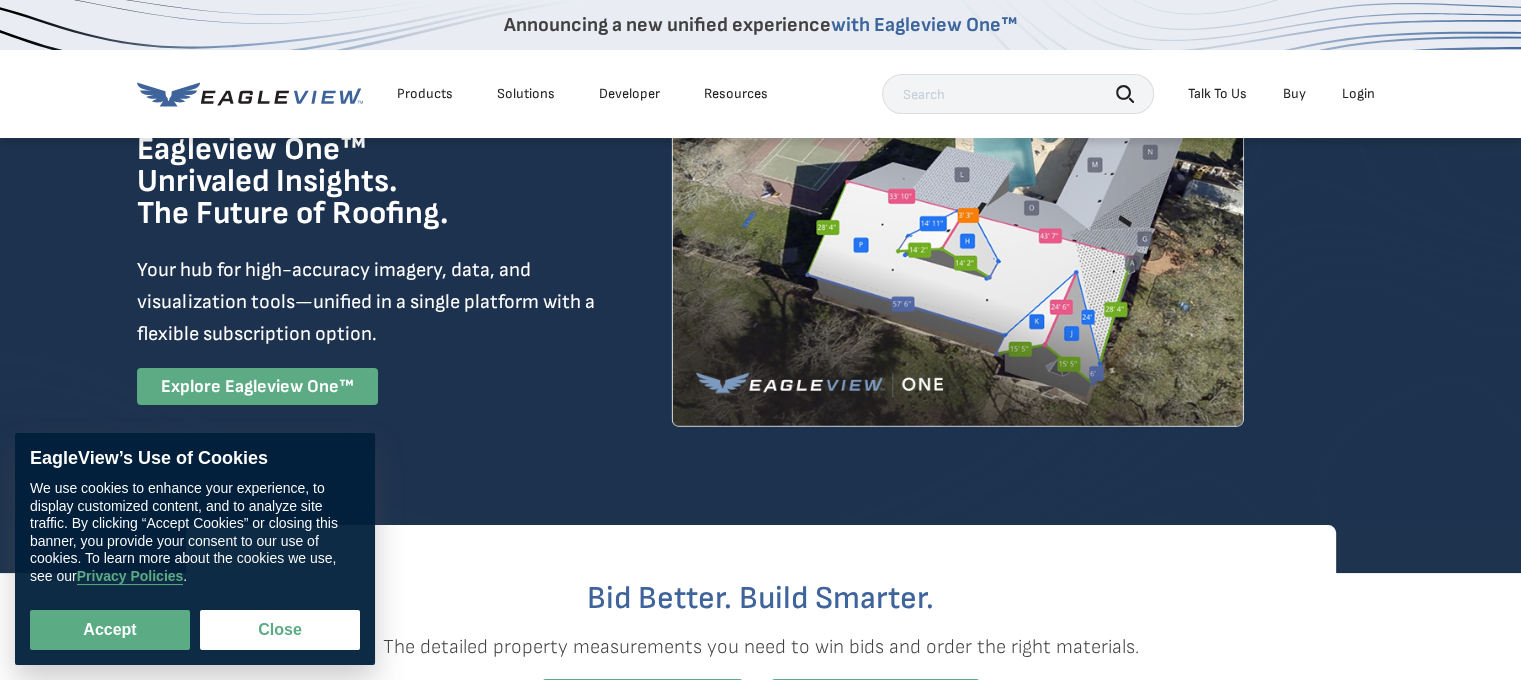 scroll, scrollTop: 100, scrollLeft: 0, axis: vertical 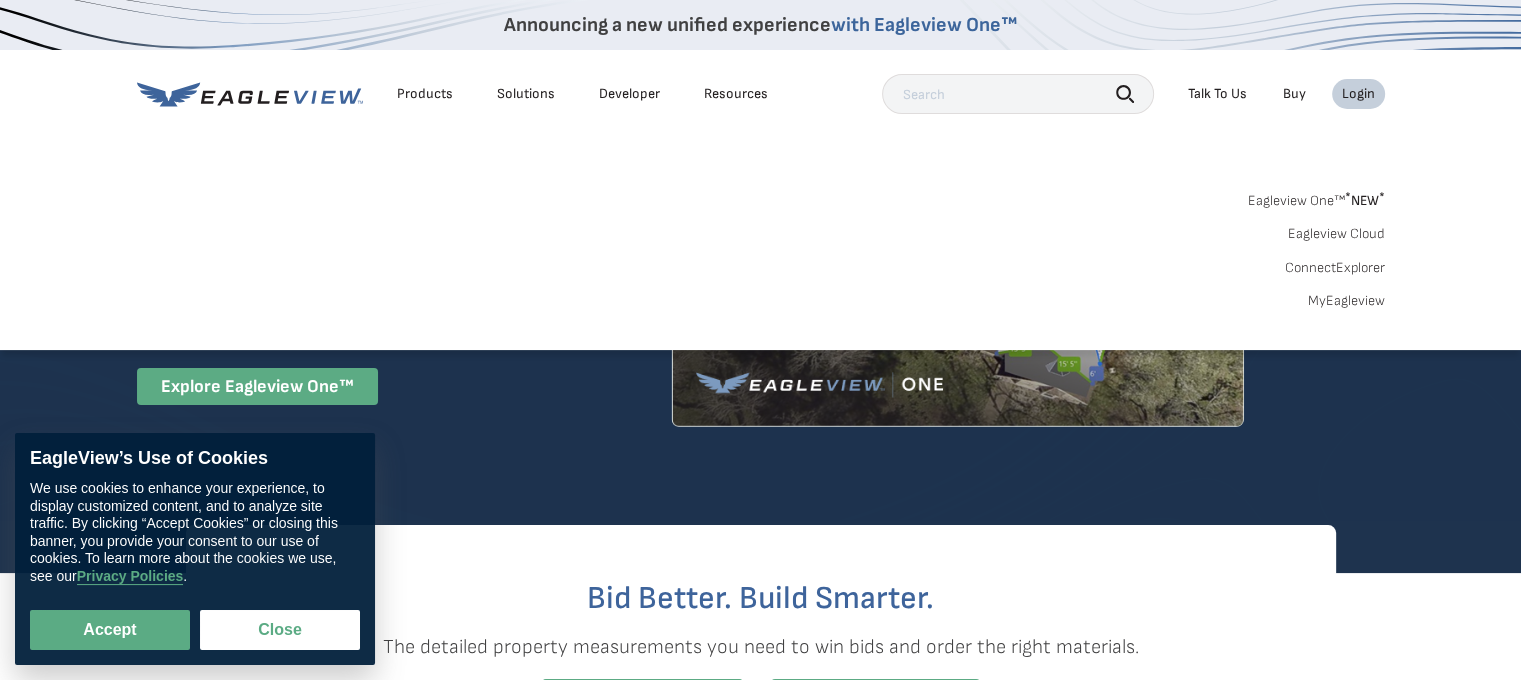 click on "Login" at bounding box center [1358, 94] 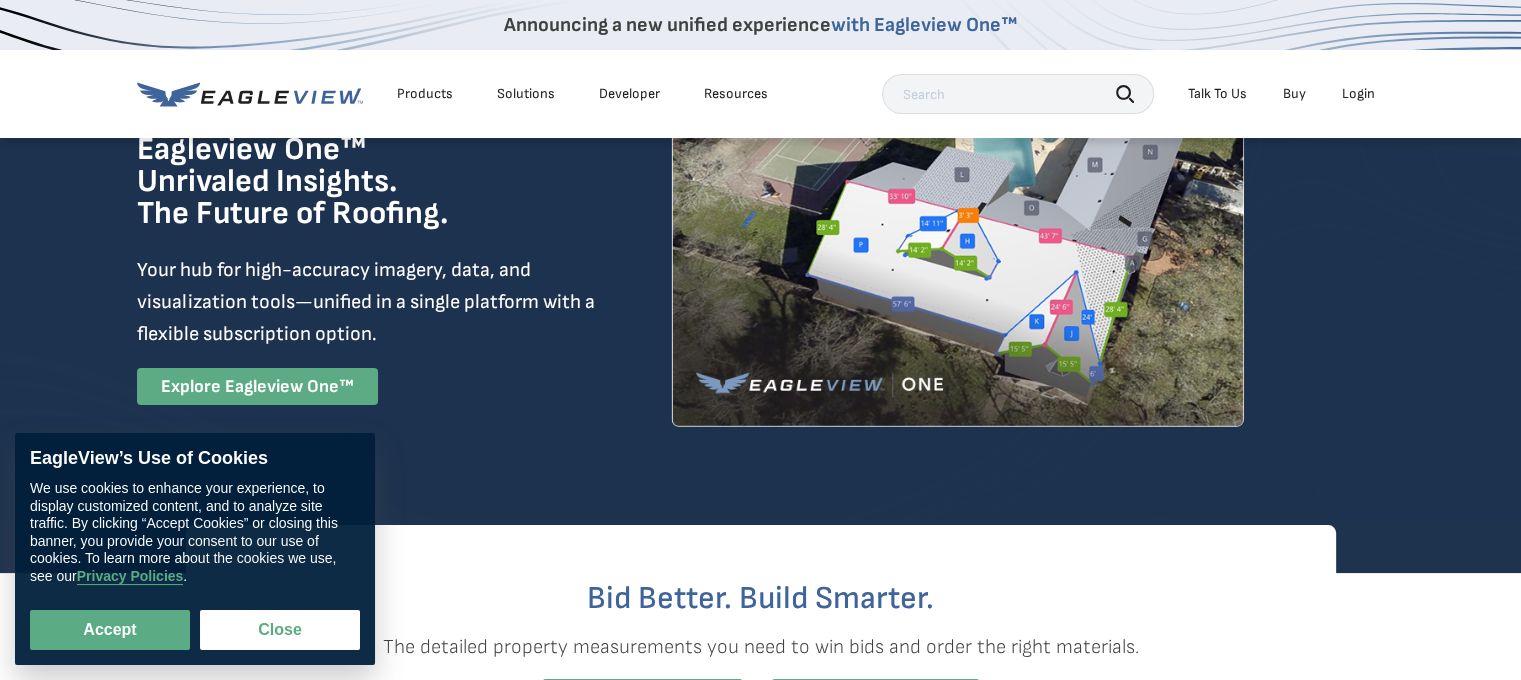 click on "Login" at bounding box center [1358, 94] 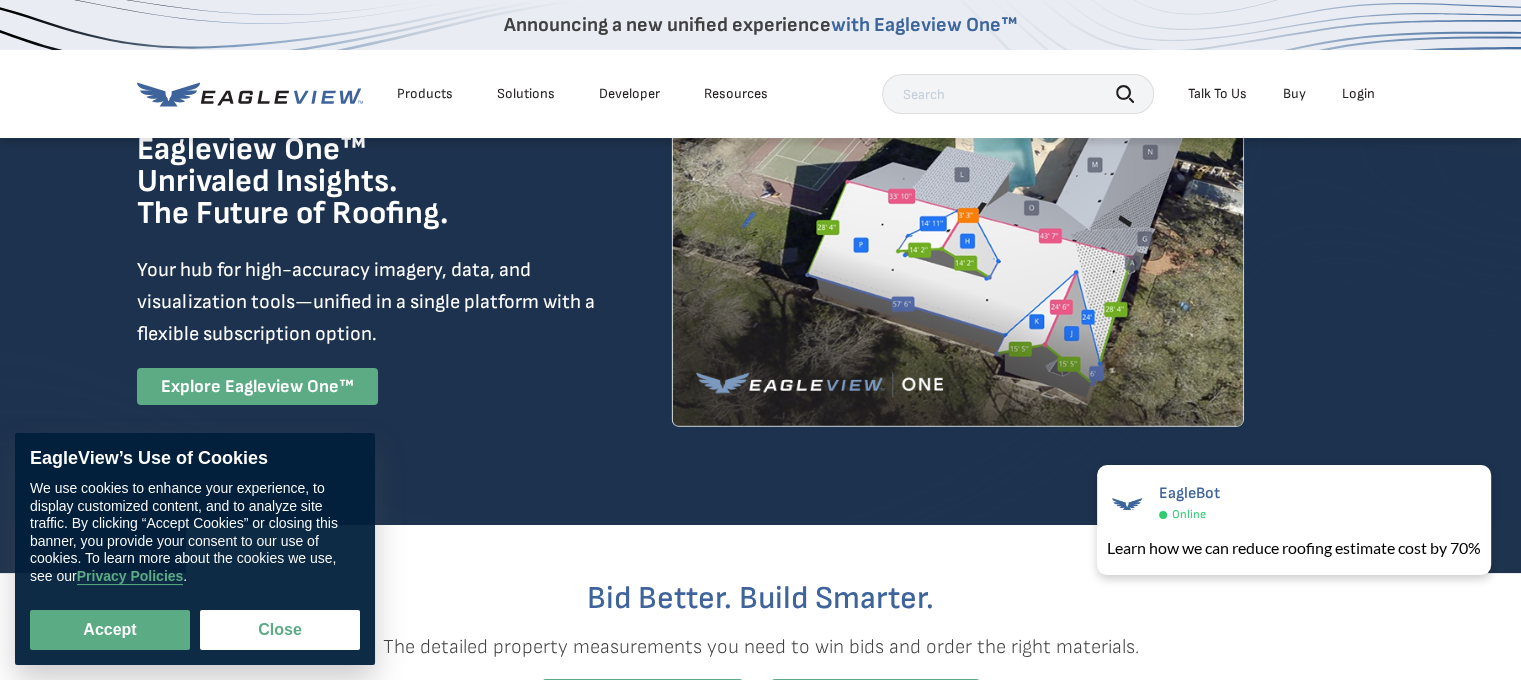 click on "Login" at bounding box center (1358, 94) 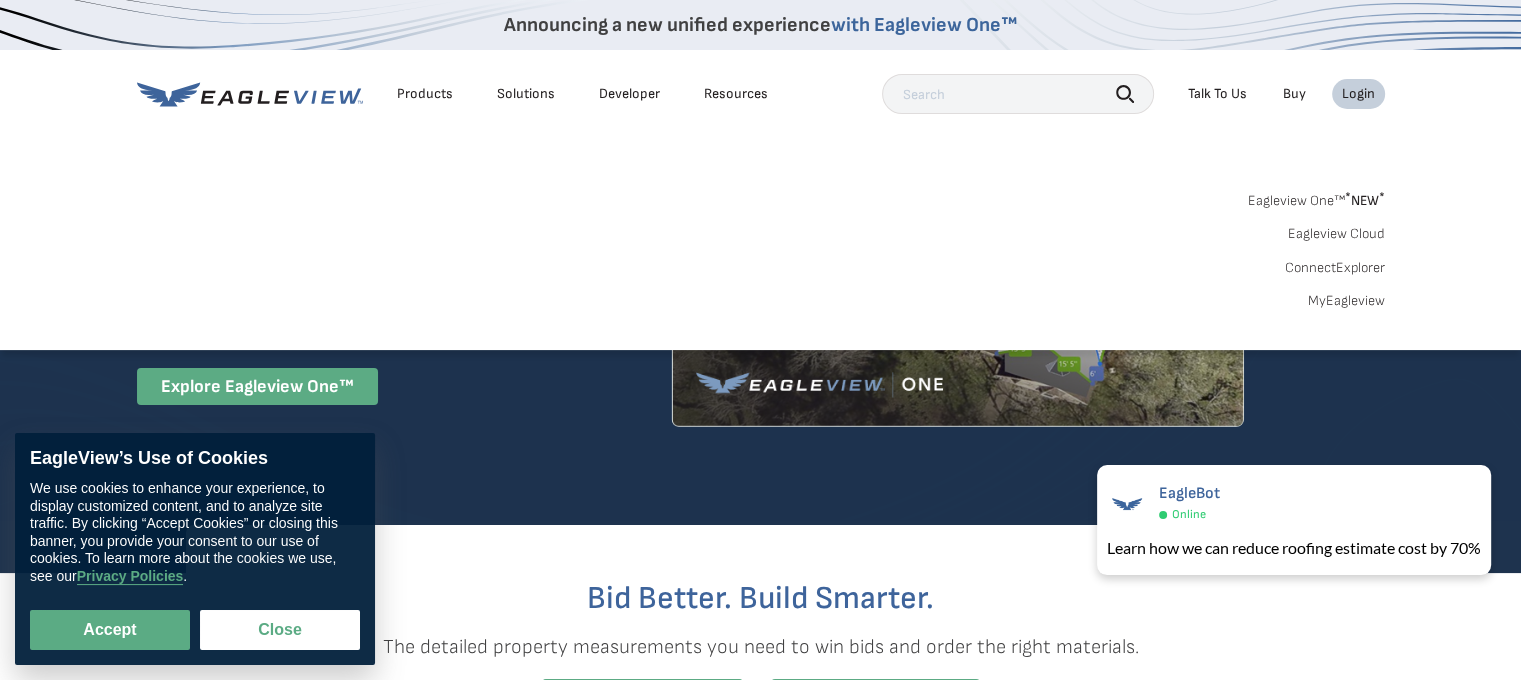 click on "* NEW *" at bounding box center (1365, 200) 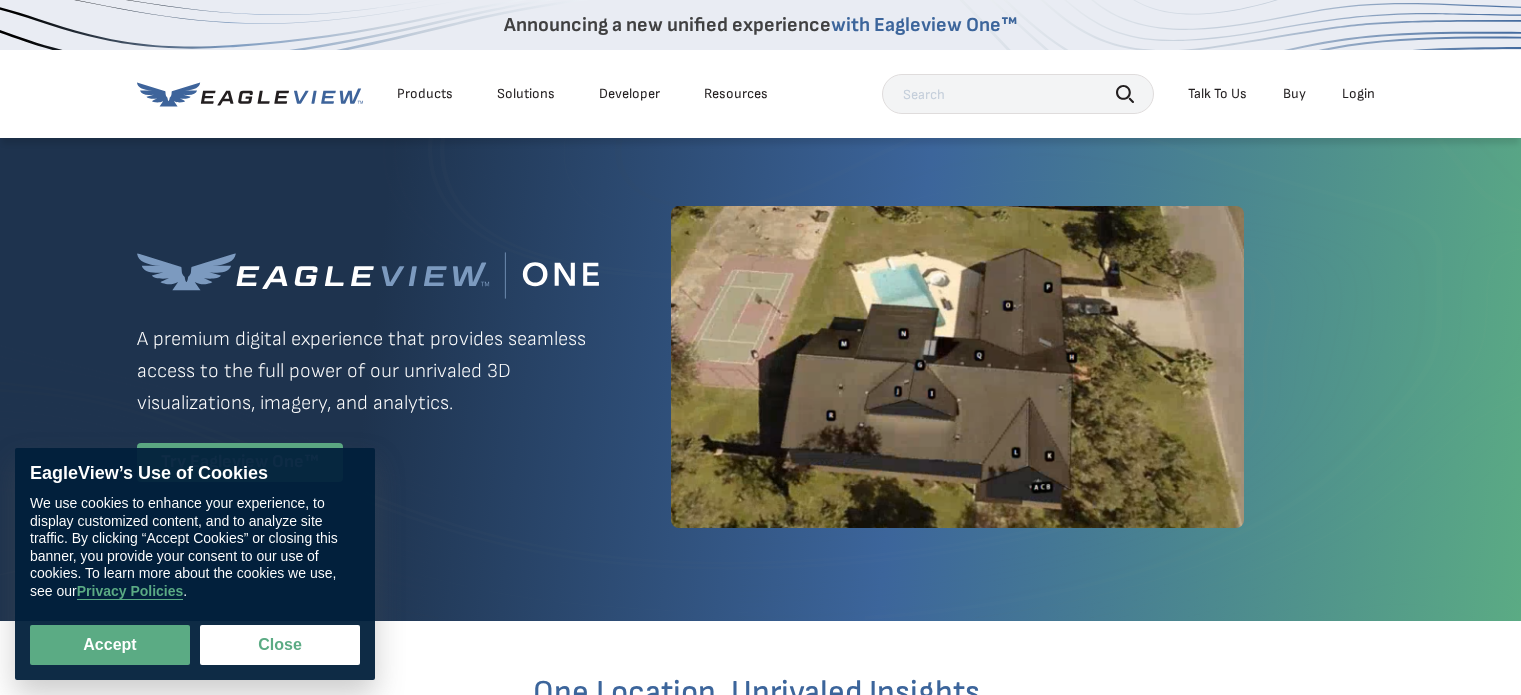 scroll, scrollTop: 0, scrollLeft: 0, axis: both 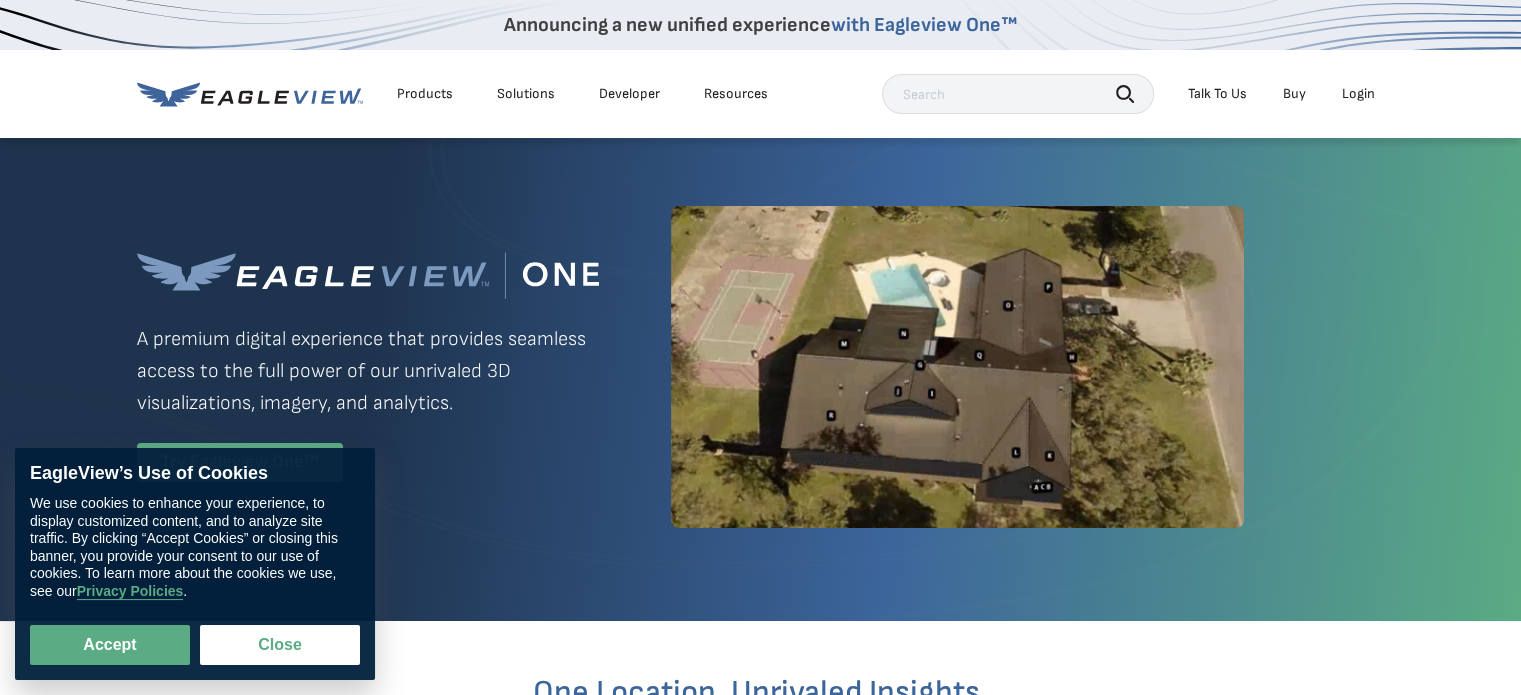 click on "Login" at bounding box center (1358, 94) 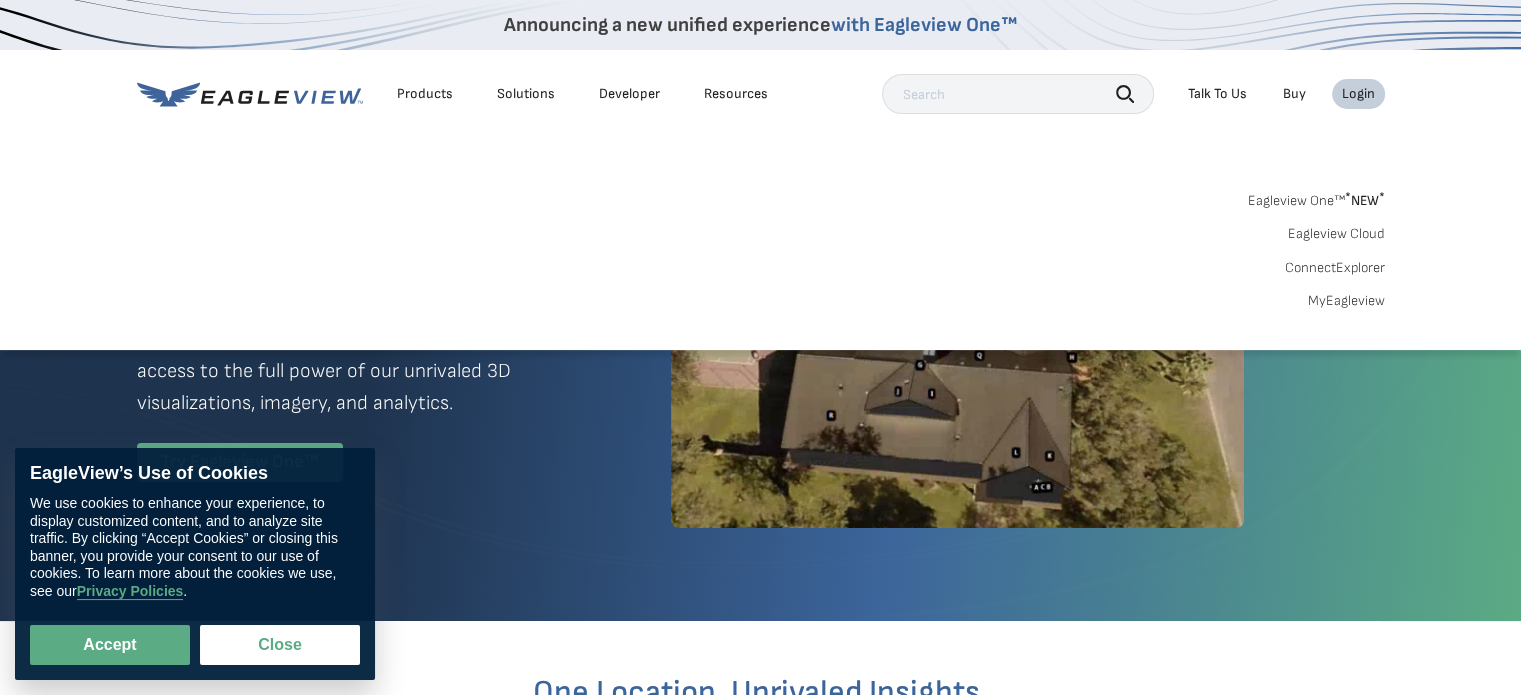 click on "MyEagleview" at bounding box center (1346, 301) 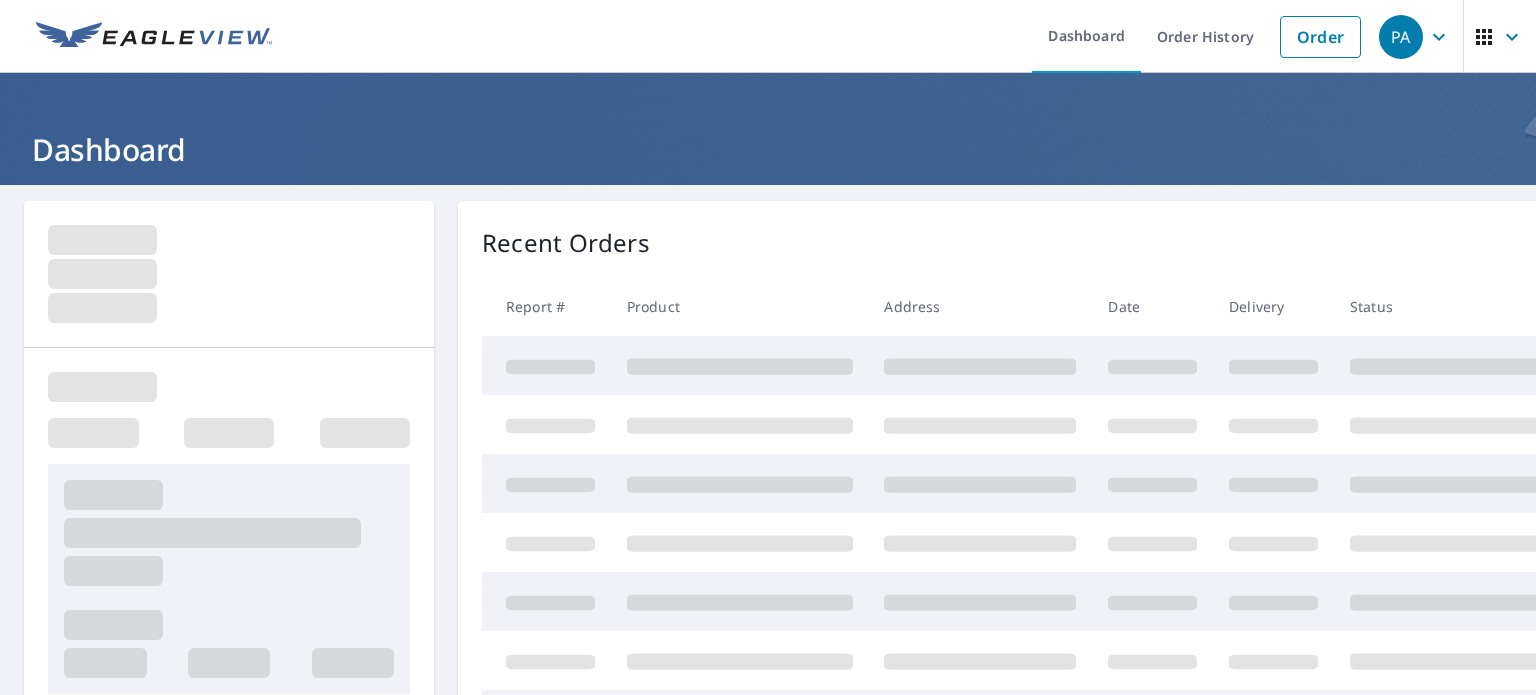 scroll, scrollTop: 0, scrollLeft: 0, axis: both 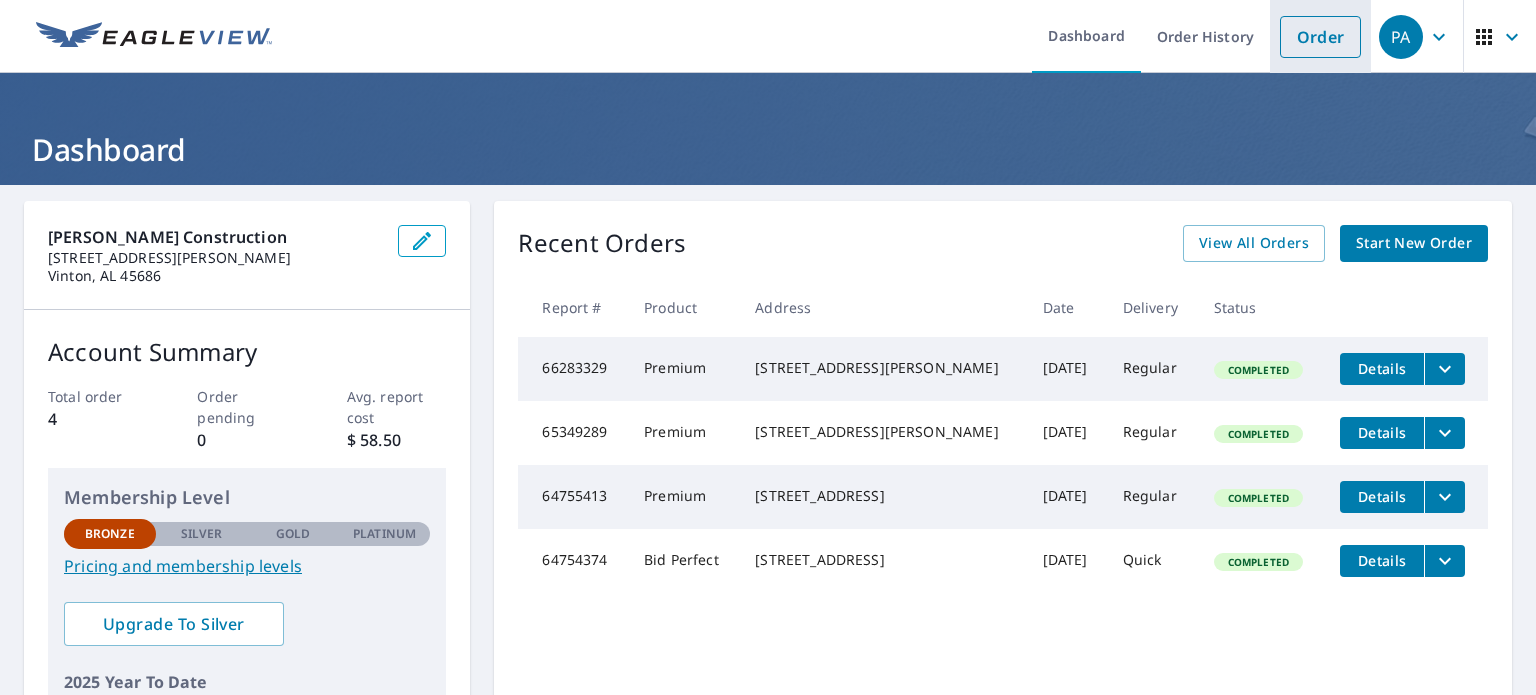 click on "Order" at bounding box center (1320, 37) 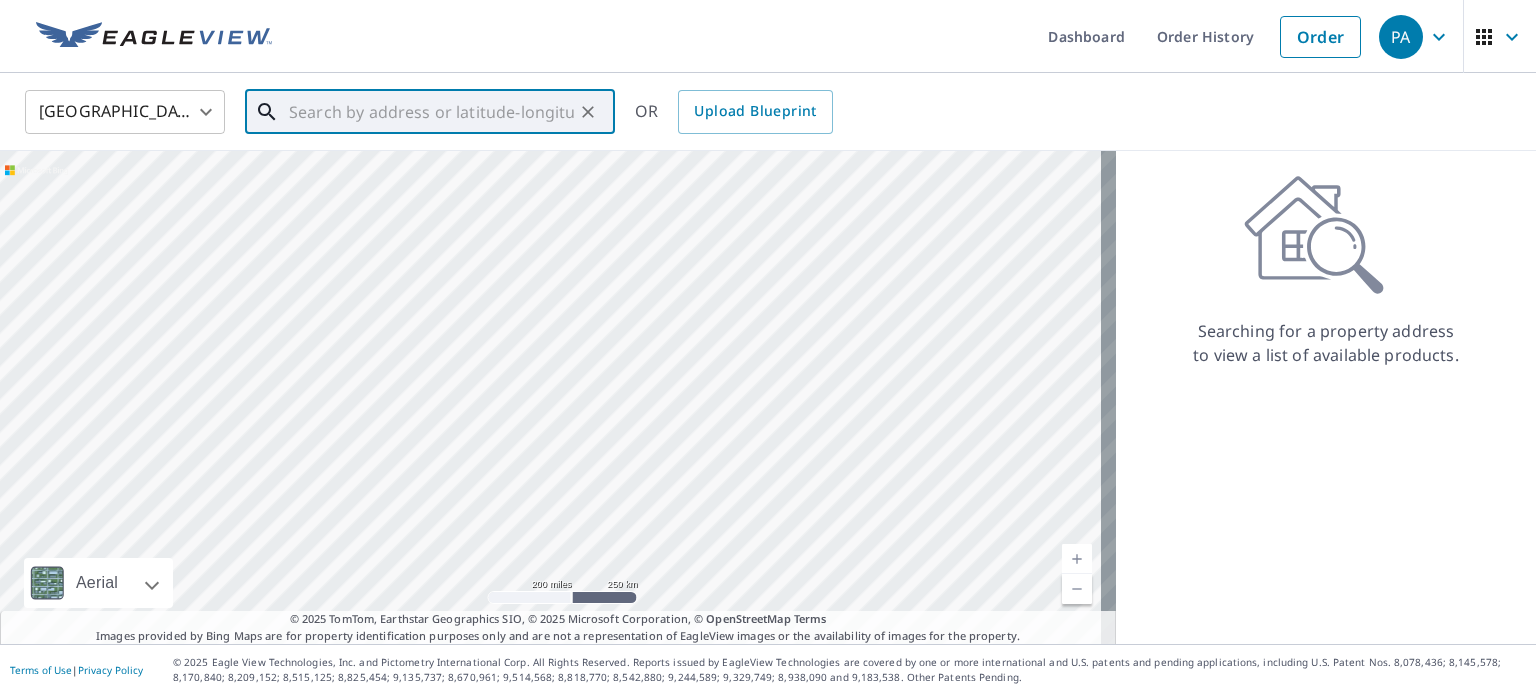 paste on "419 Charolais Lake Drive Bidwell Ohio" 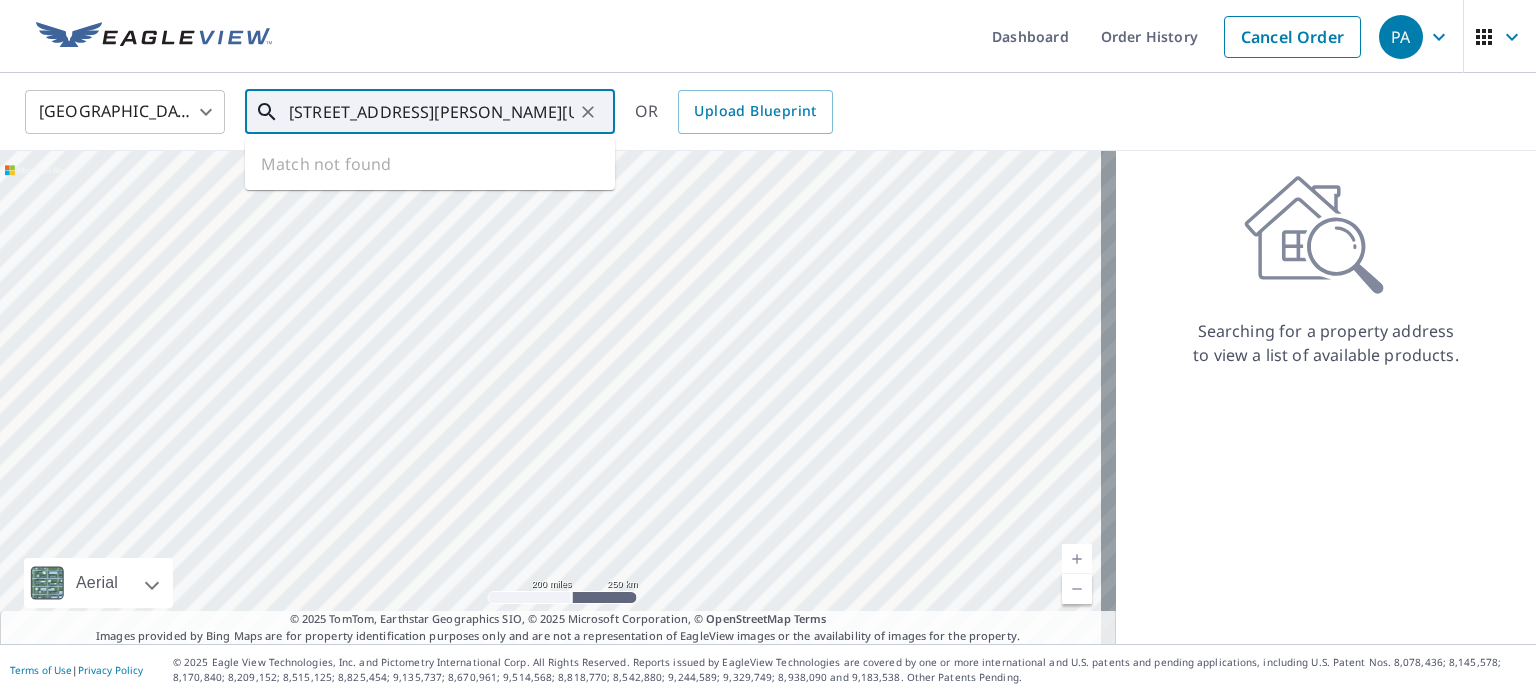 scroll, scrollTop: 0, scrollLeft: 4, axis: horizontal 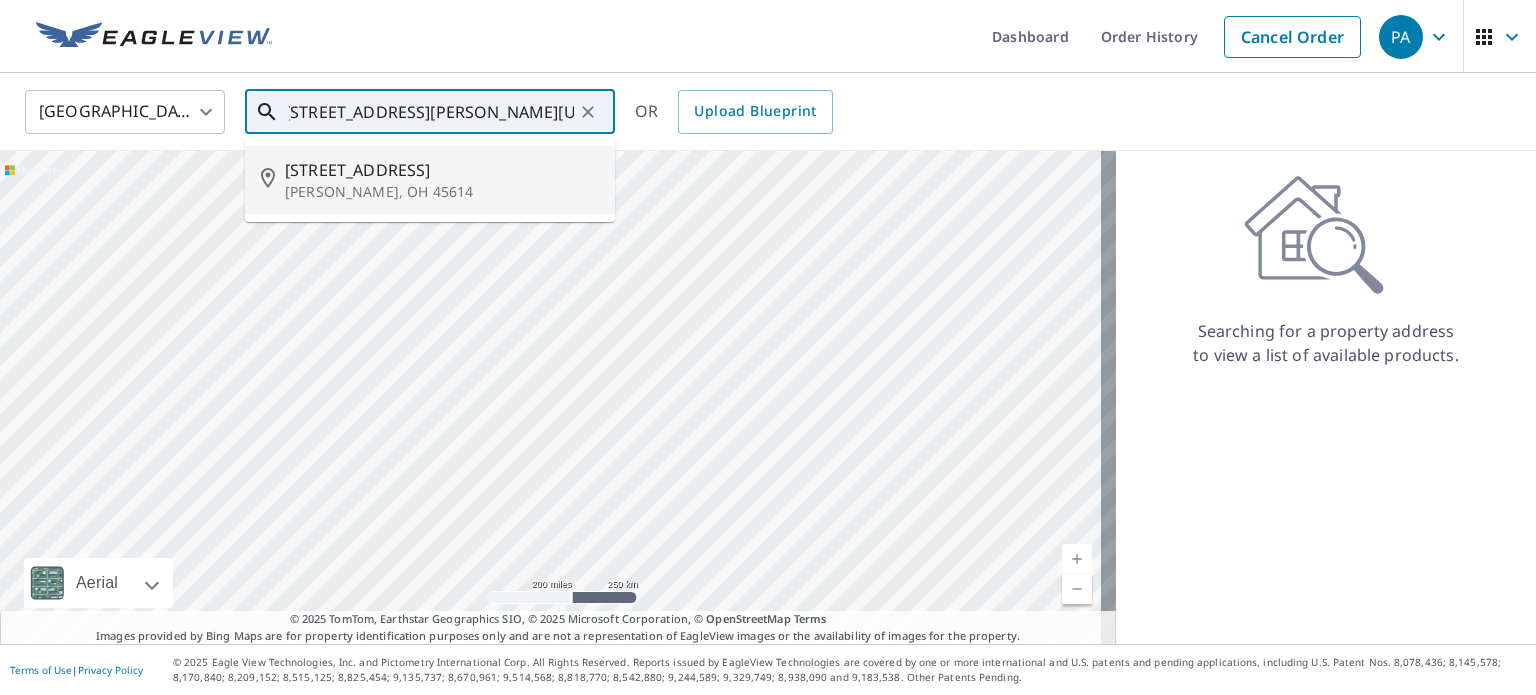 click on "Bidwell, OH 45614" at bounding box center (442, 192) 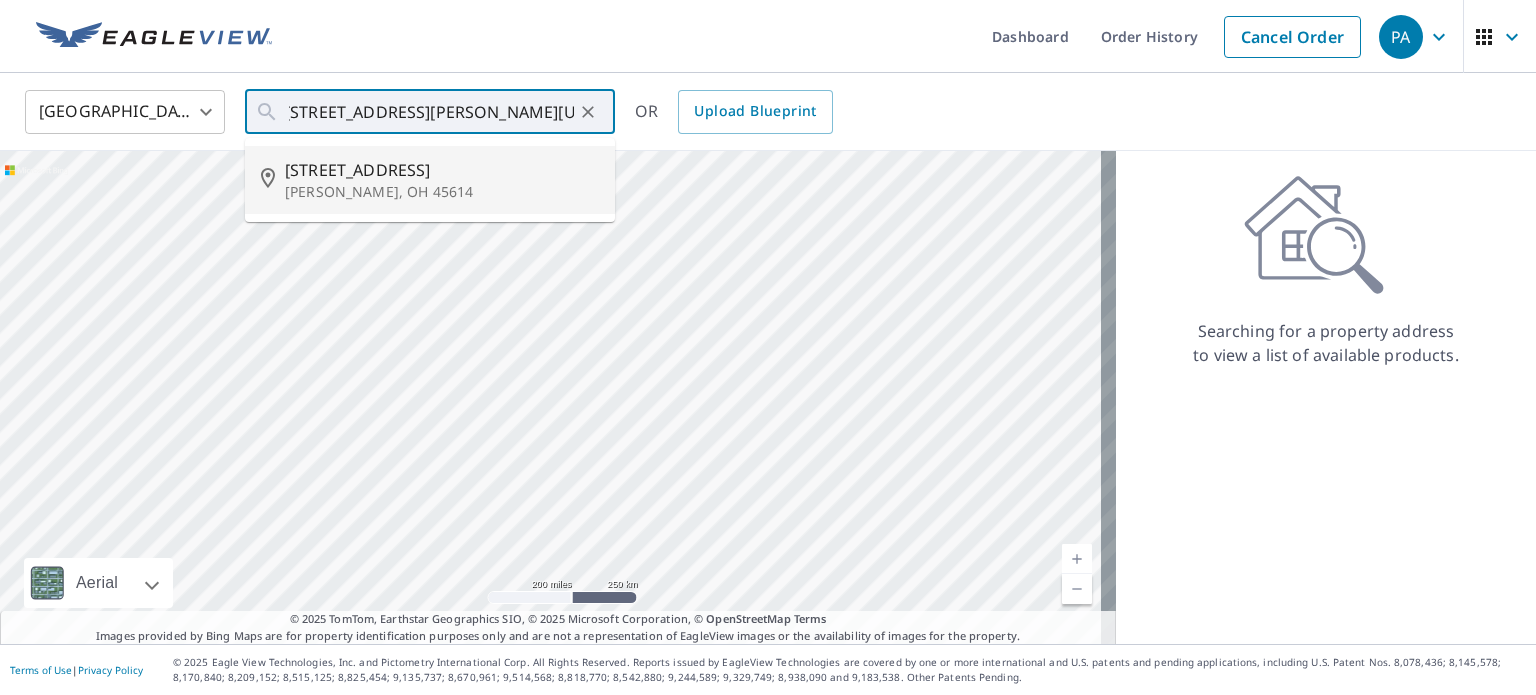 type on "419 Charolais Lake Dr Bidwell, OH 45614" 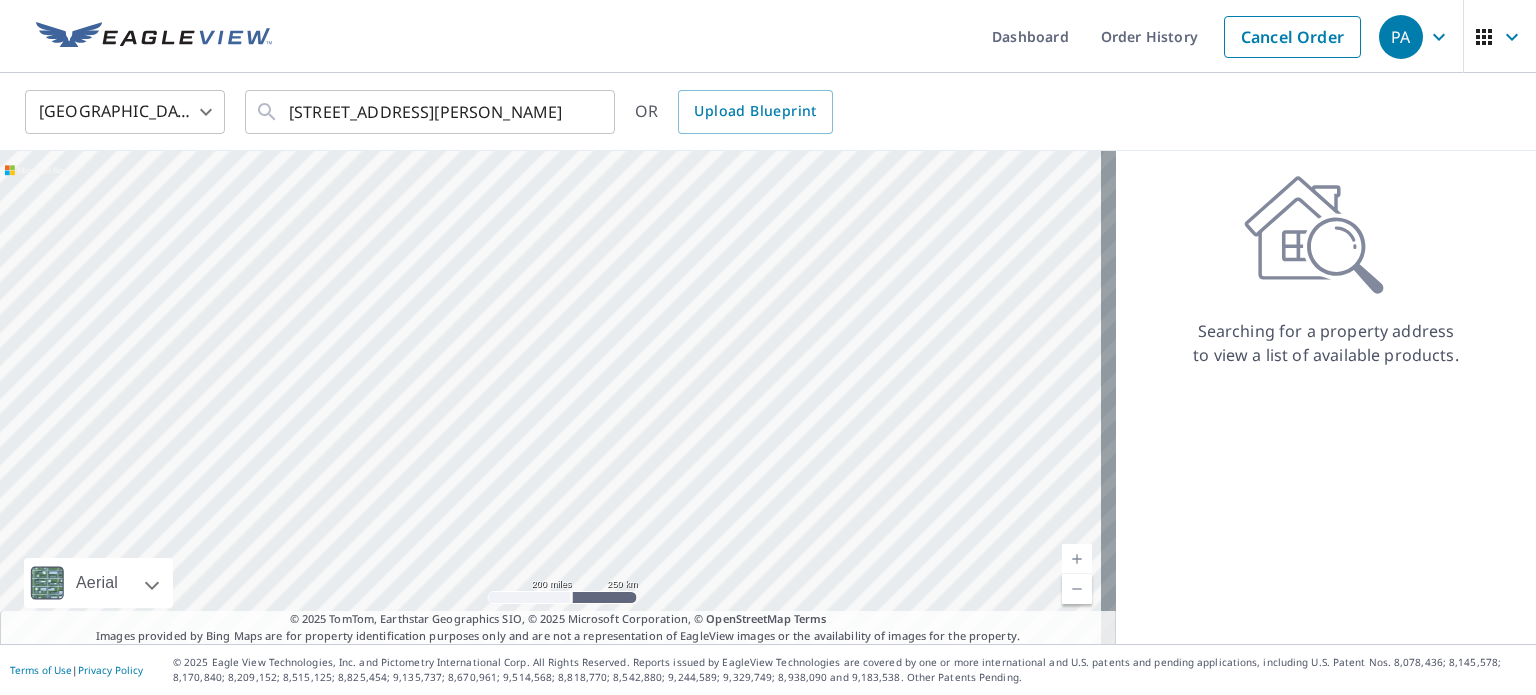 scroll, scrollTop: 0, scrollLeft: 0, axis: both 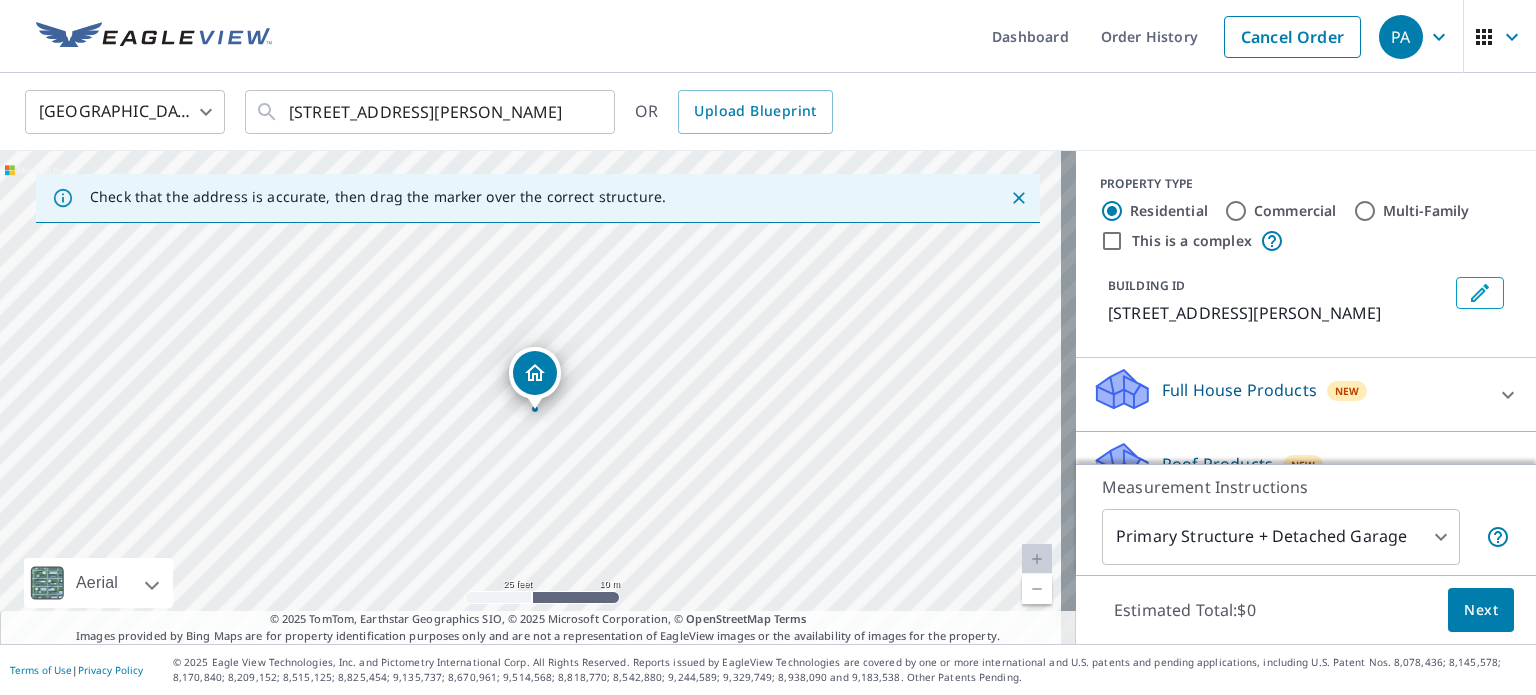 drag, startPoint x: 784, startPoint y: 329, endPoint x: 795, endPoint y: 335, distance: 12.529964 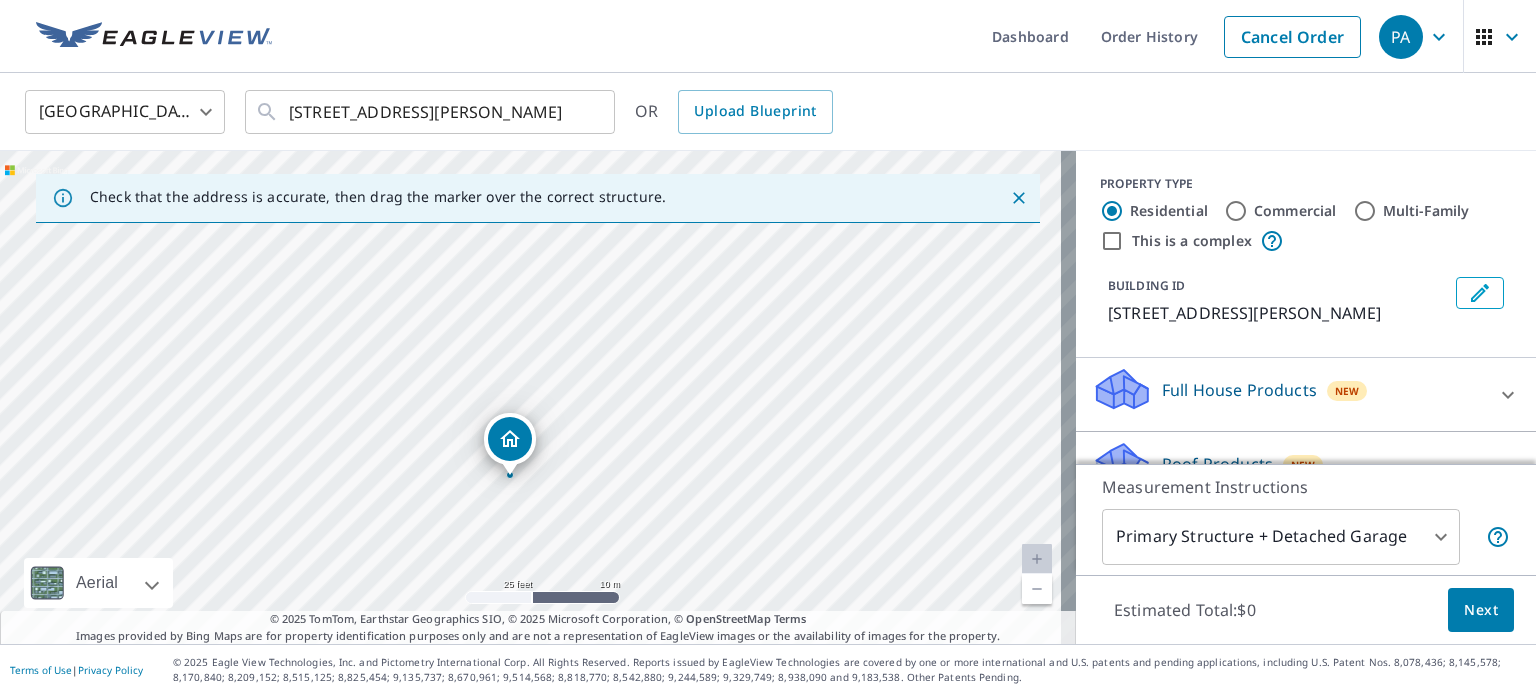 drag, startPoint x: 820, startPoint y: 535, endPoint x: 521, endPoint y: 742, distance: 363.66193 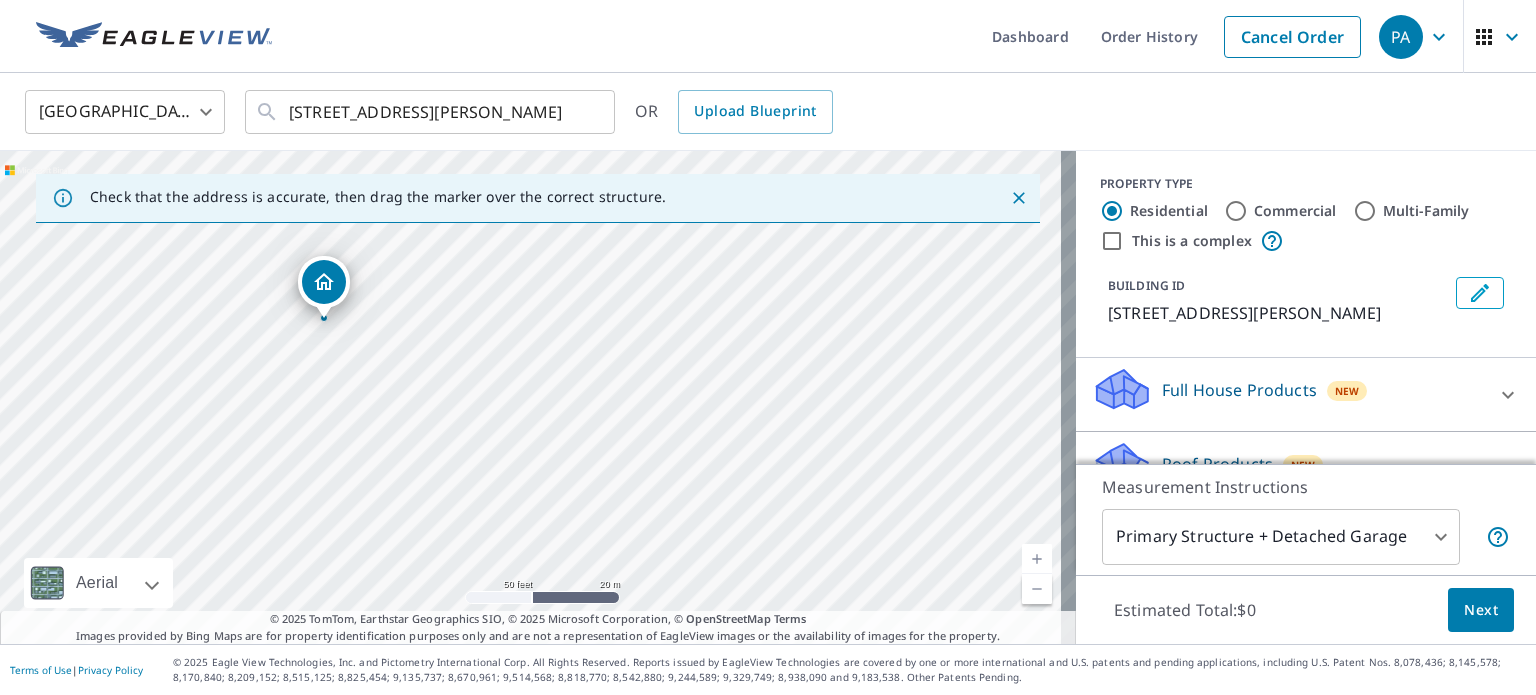 click on "419 Charolais Lake Dr Bidwell, OH 45614" at bounding box center (538, 397) 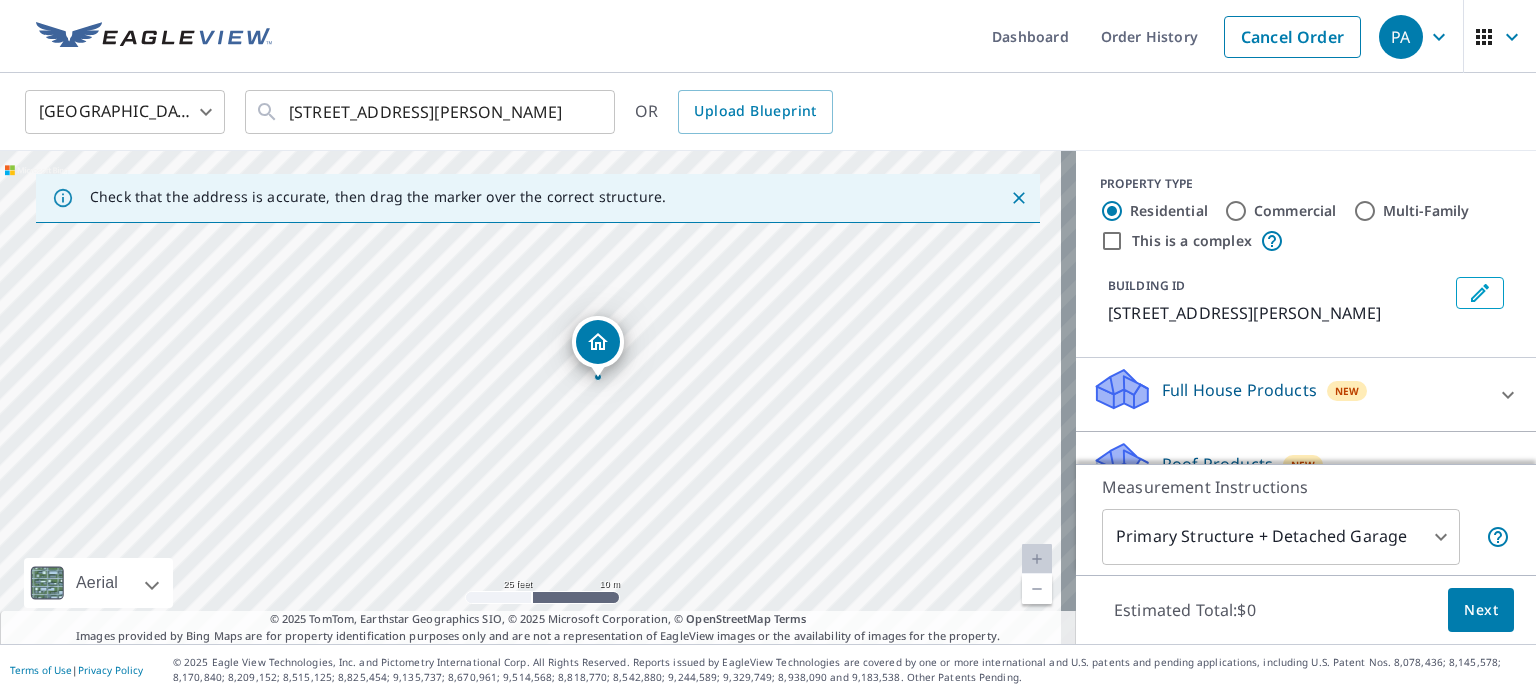 drag, startPoint x: 329, startPoint y: 331, endPoint x: 608, endPoint y: 400, distance: 287.40564 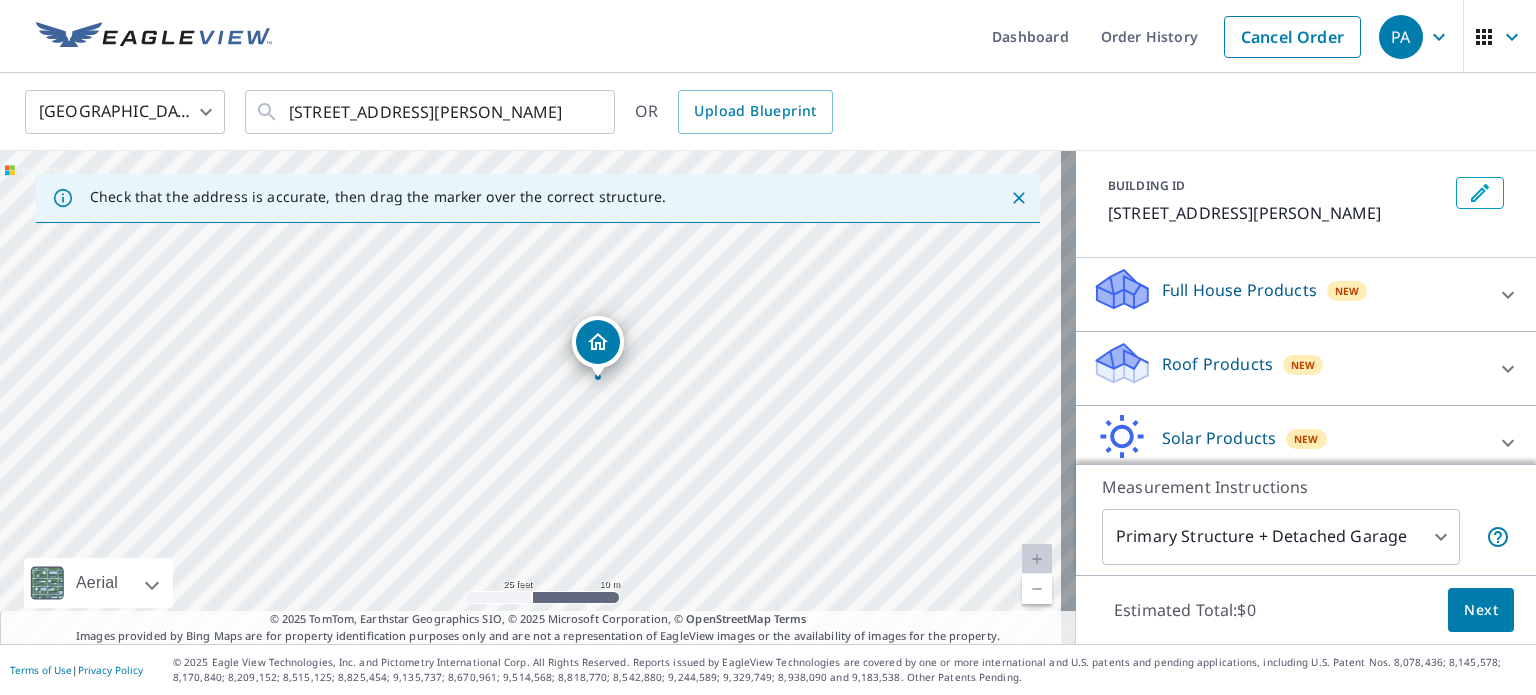 scroll, scrollTop: 188, scrollLeft: 0, axis: vertical 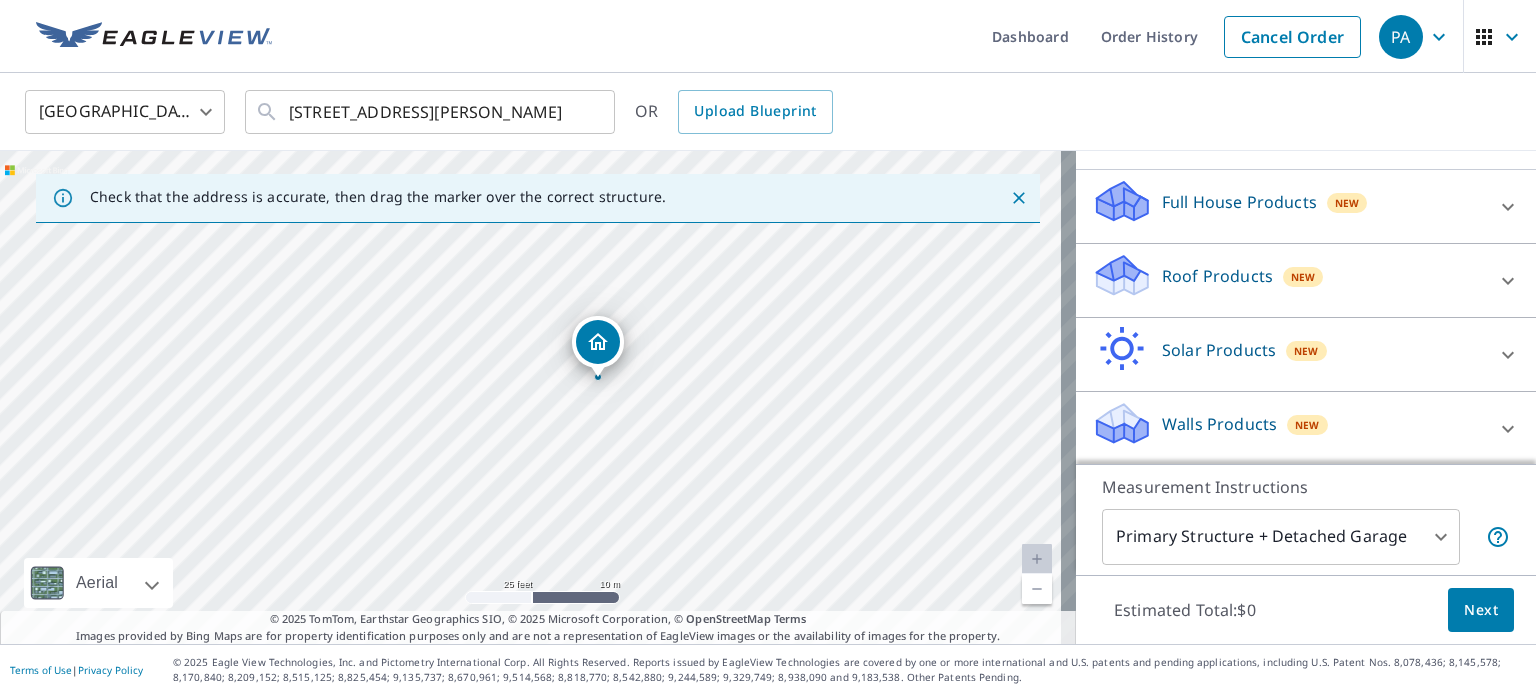 click on "Roof Products" at bounding box center [1217, 276] 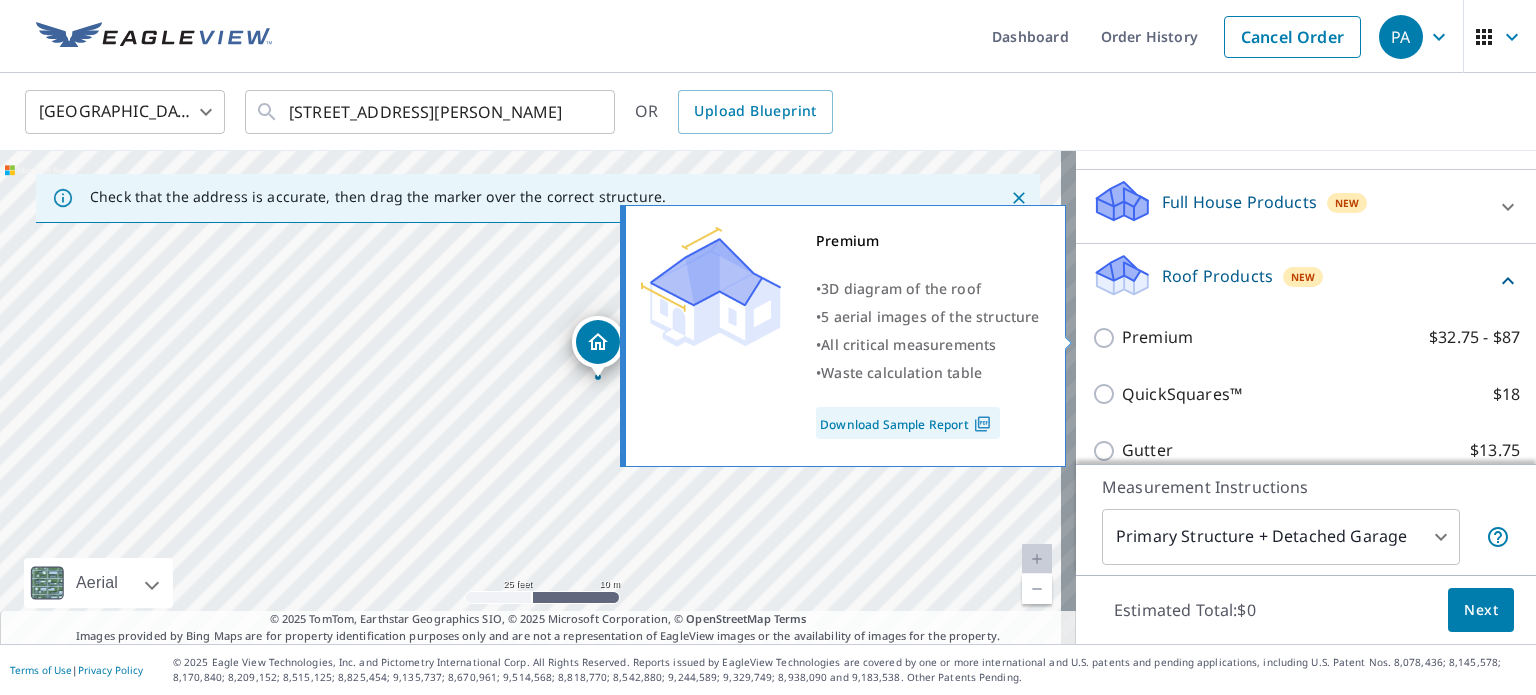 click on "Premium $32.75 - $87" at bounding box center [1107, 338] 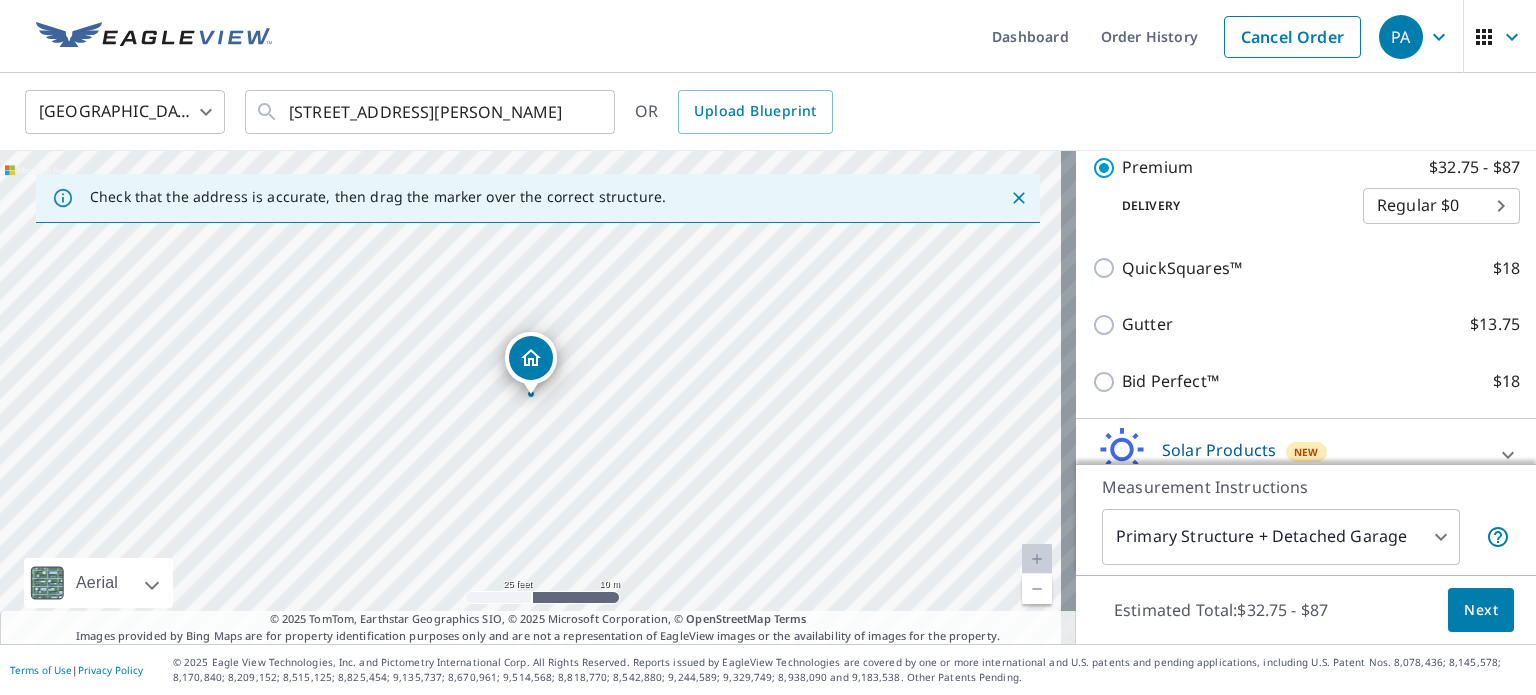 scroll, scrollTop: 479, scrollLeft: 0, axis: vertical 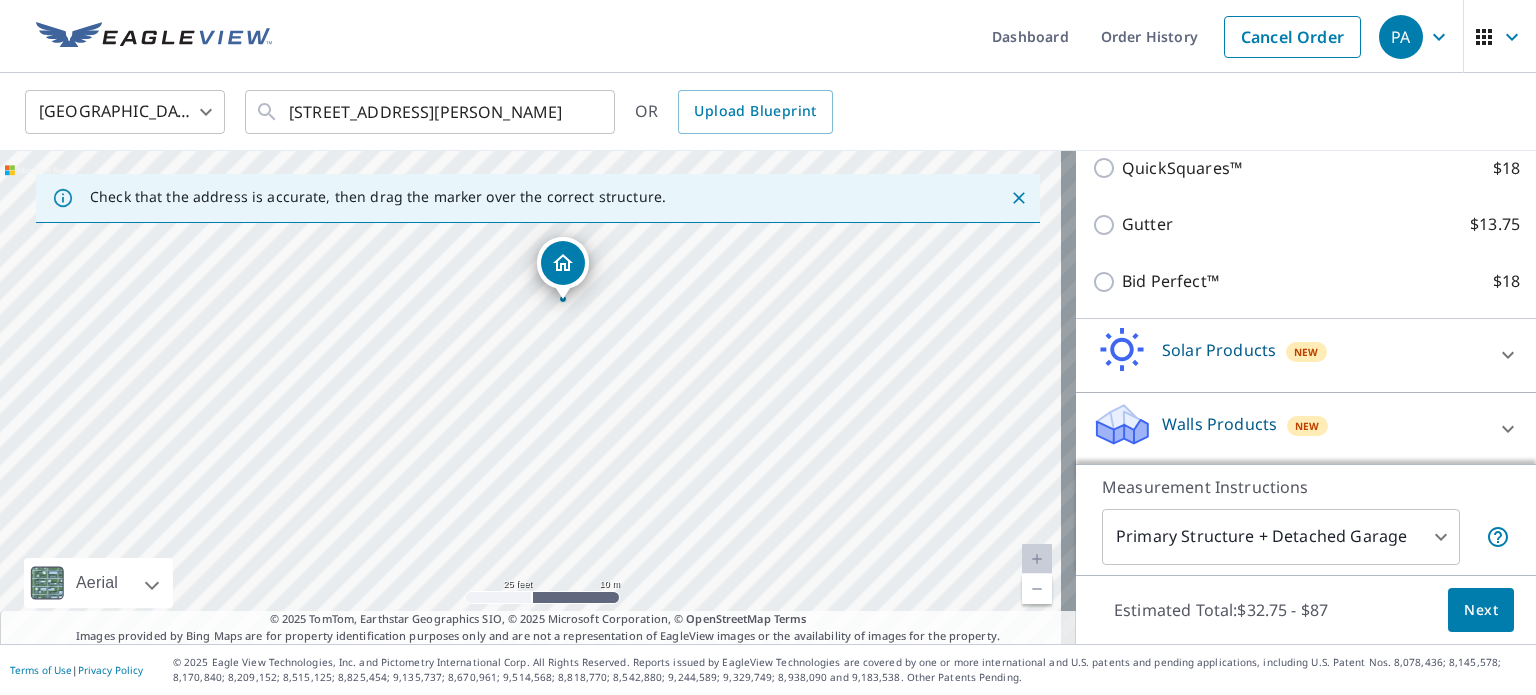 drag, startPoint x: 680, startPoint y: 390, endPoint x: 712, endPoint y: 295, distance: 100.2447 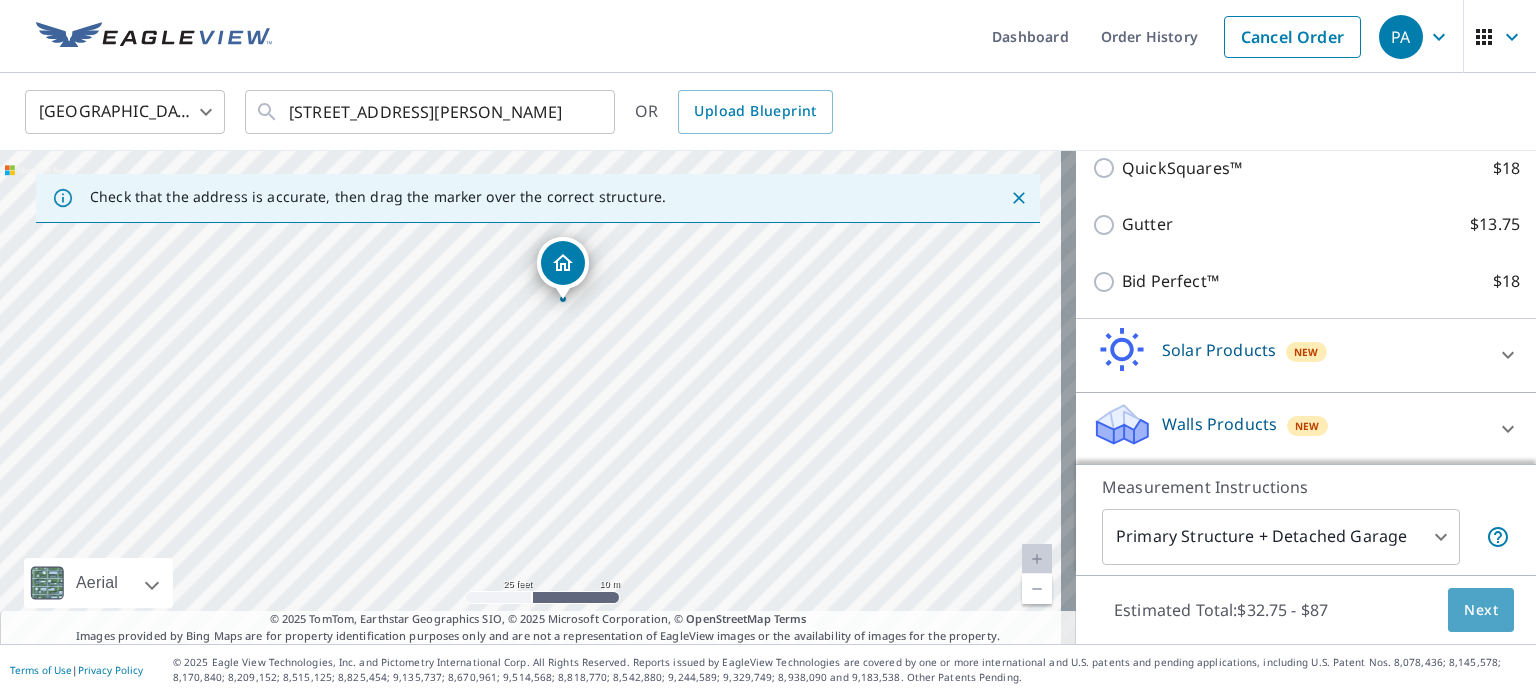 click on "Next" at bounding box center [1481, 610] 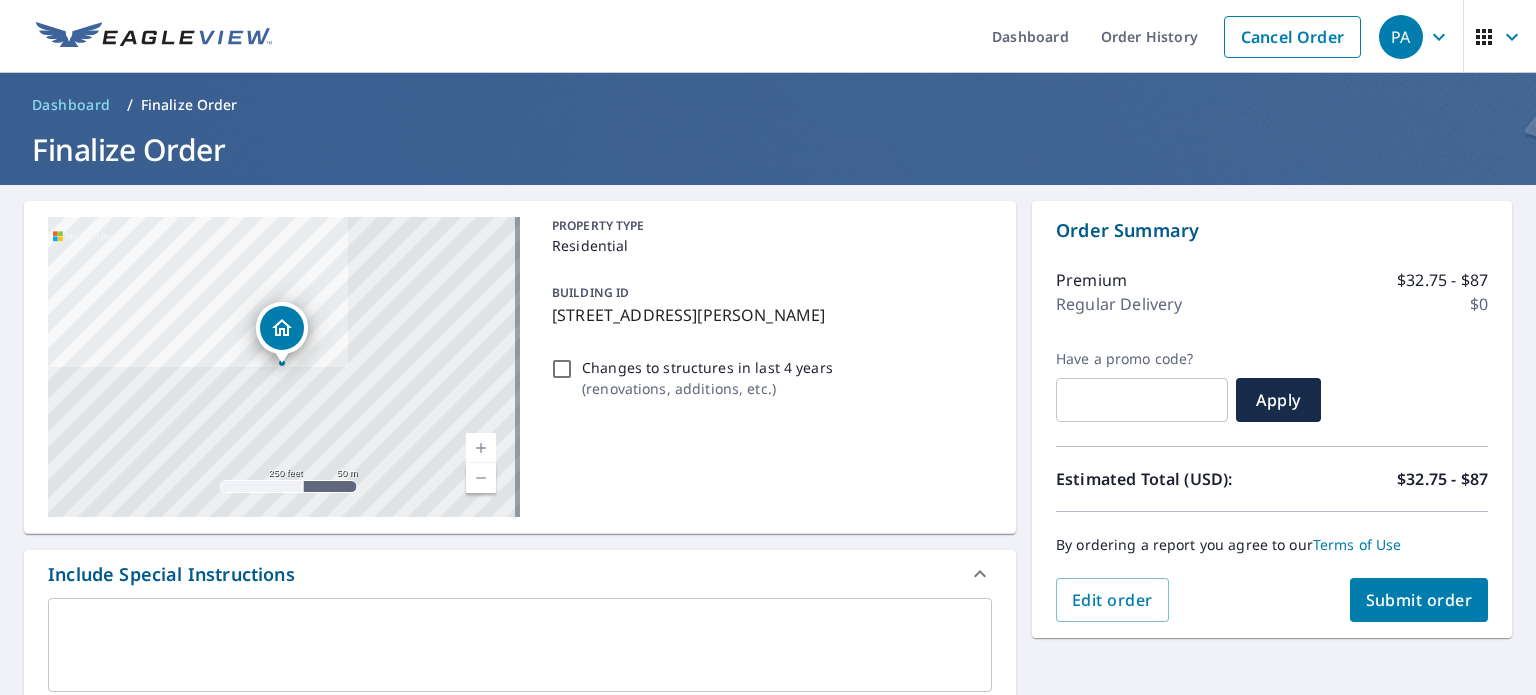 scroll, scrollTop: 100, scrollLeft: 0, axis: vertical 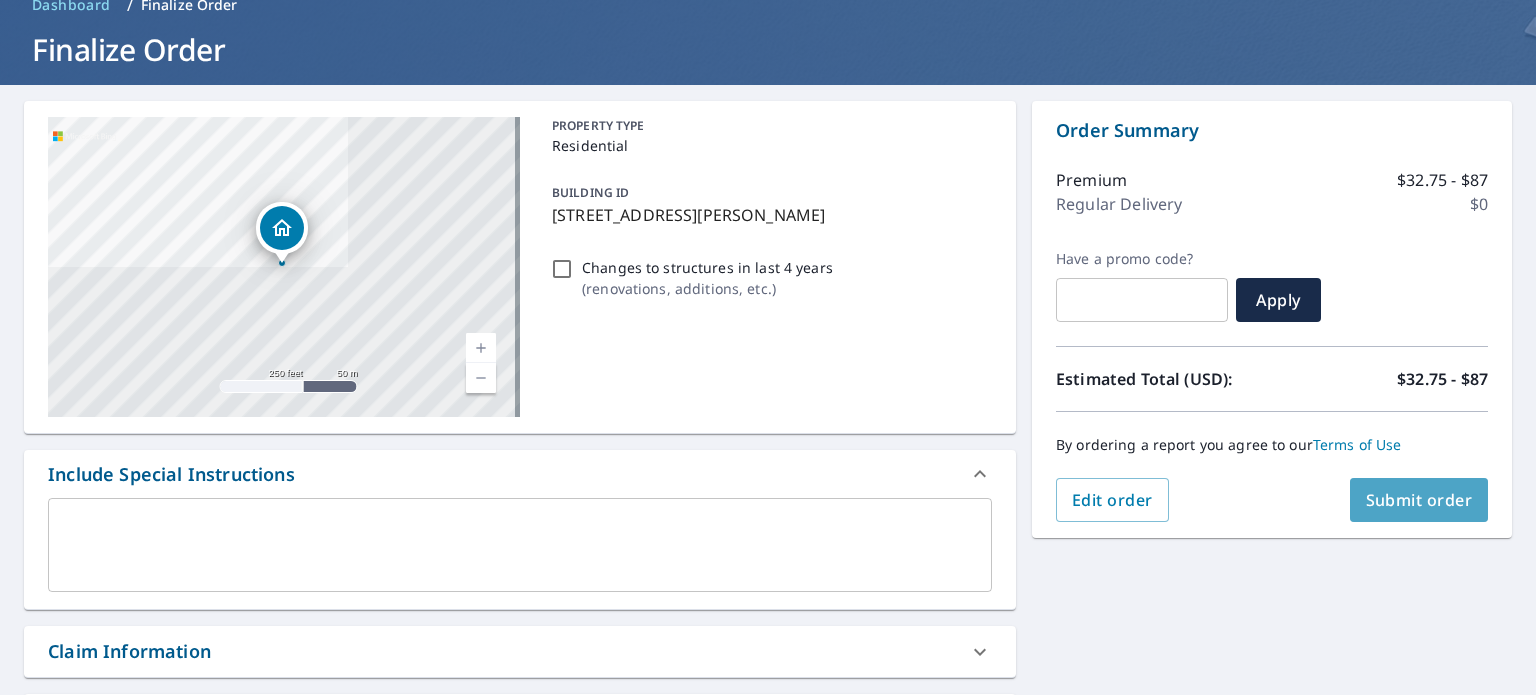 click on "Submit order" at bounding box center (1419, 500) 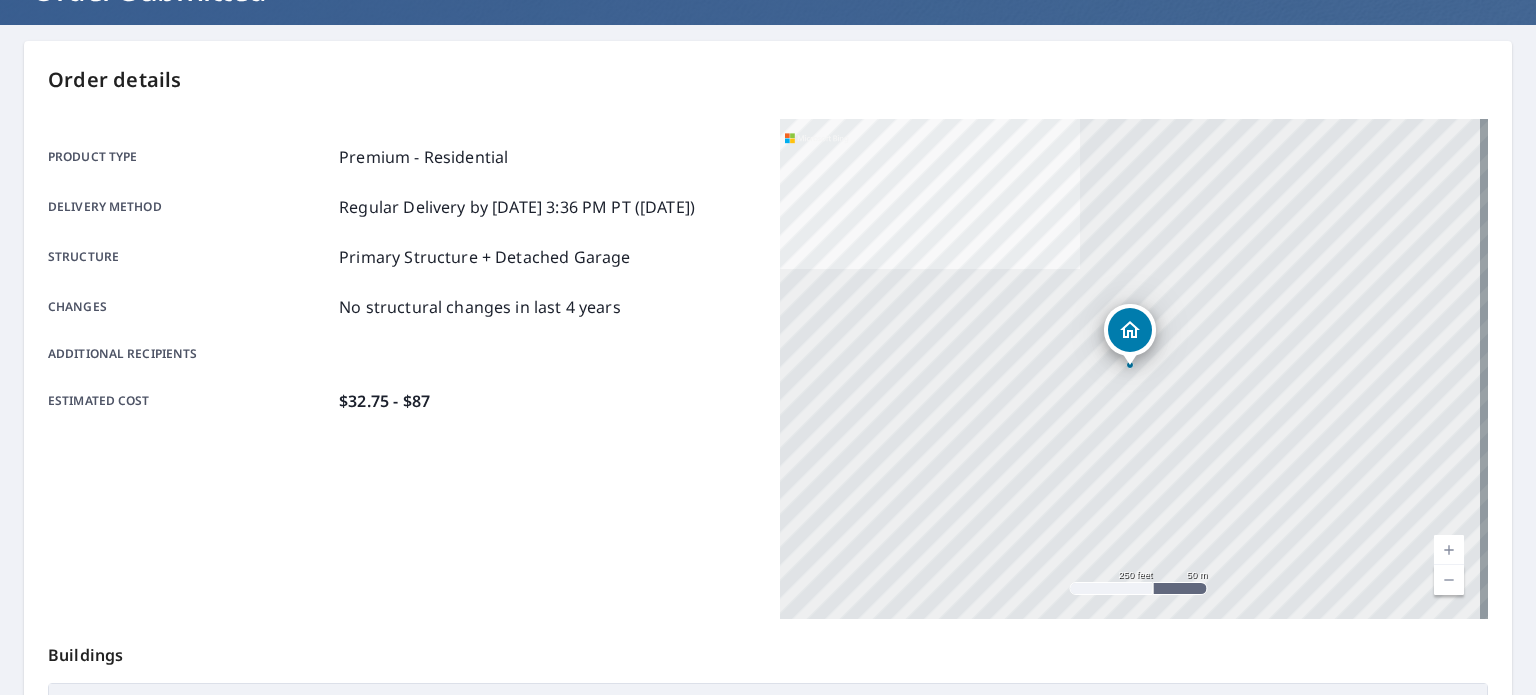 scroll, scrollTop: 0, scrollLeft: 0, axis: both 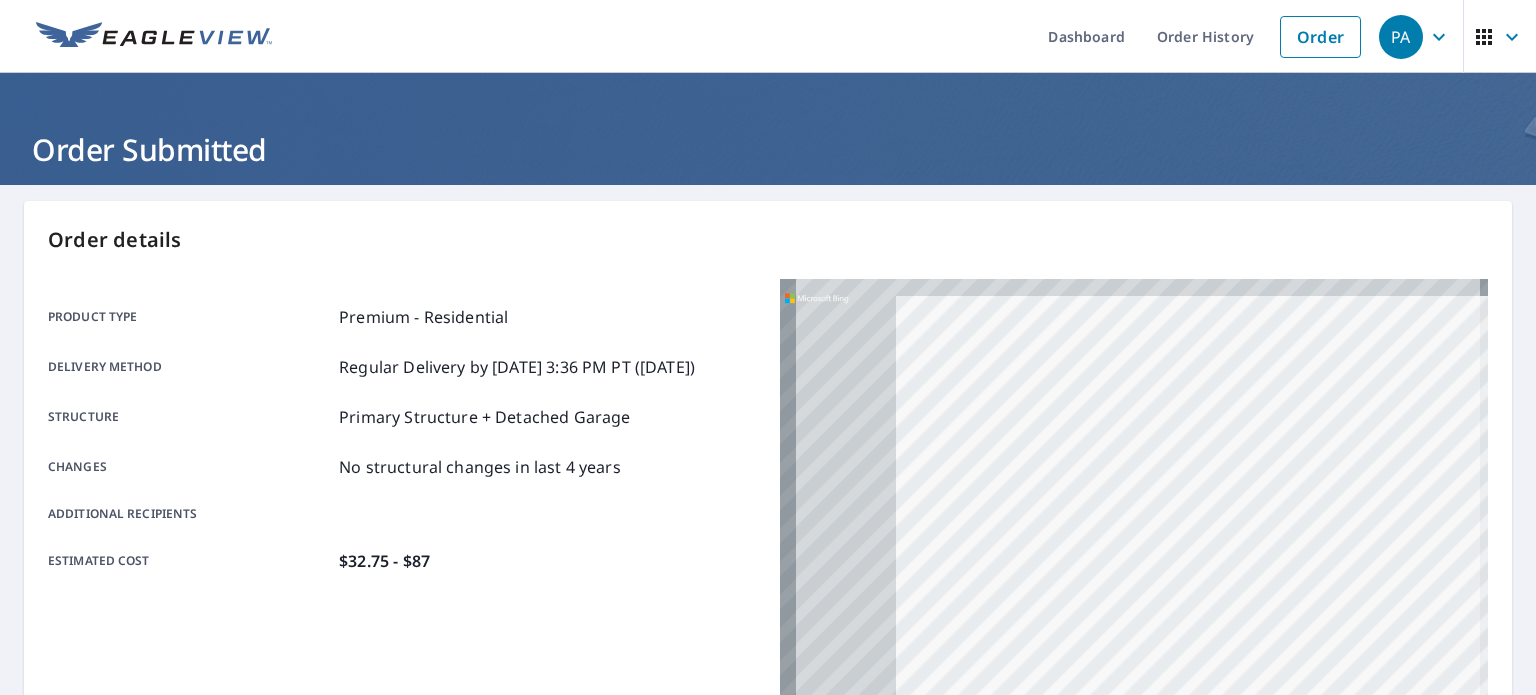 drag, startPoint x: 1143, startPoint y: 515, endPoint x: 1498, endPoint y: 565, distance: 358.50385 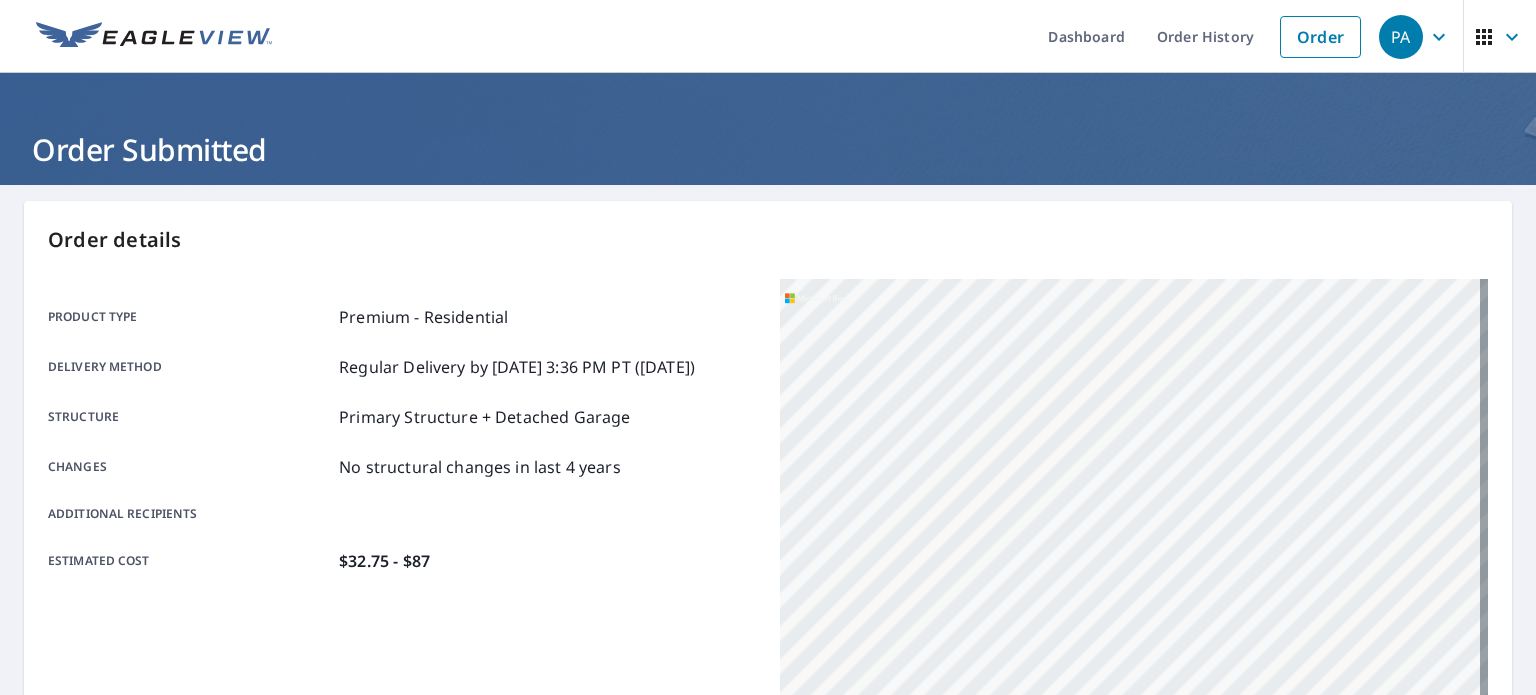 drag, startPoint x: 770, startPoint y: 533, endPoint x: 1151, endPoint y: 507, distance: 381.8861 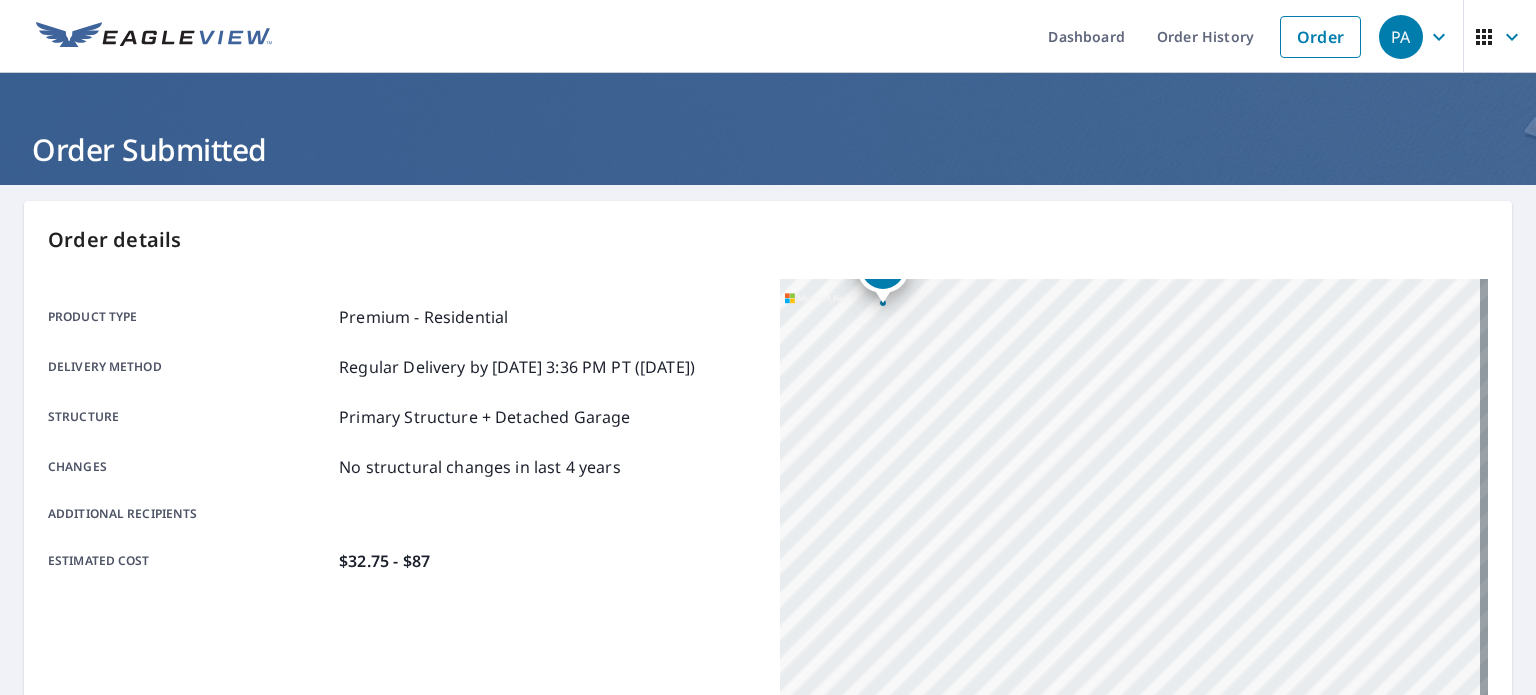 drag, startPoint x: 856, startPoint y: 447, endPoint x: 1417, endPoint y: 514, distance: 564.98676 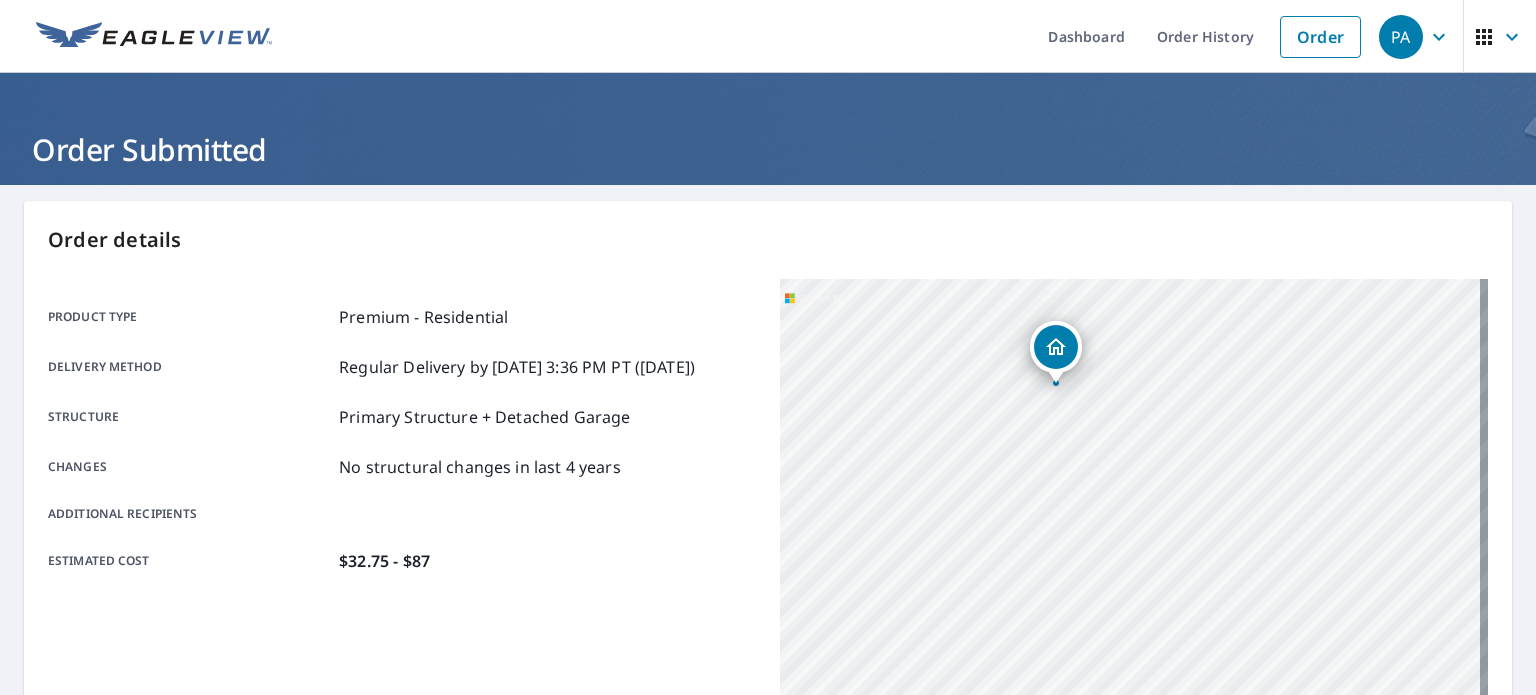 drag, startPoint x: 968, startPoint y: 519, endPoint x: 1141, endPoint y: 588, distance: 186.25252 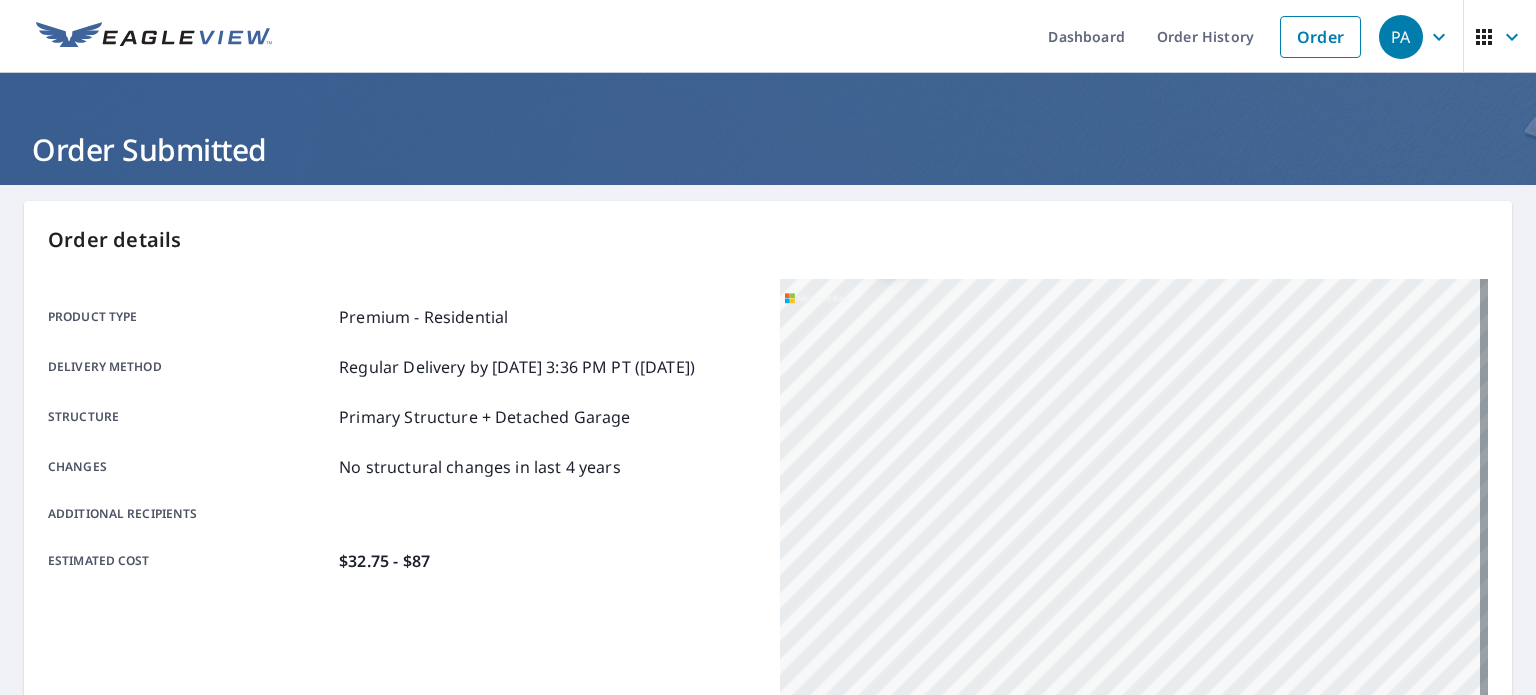drag, startPoint x: 1004, startPoint y: 481, endPoint x: 972, endPoint y: 443, distance: 49.67897 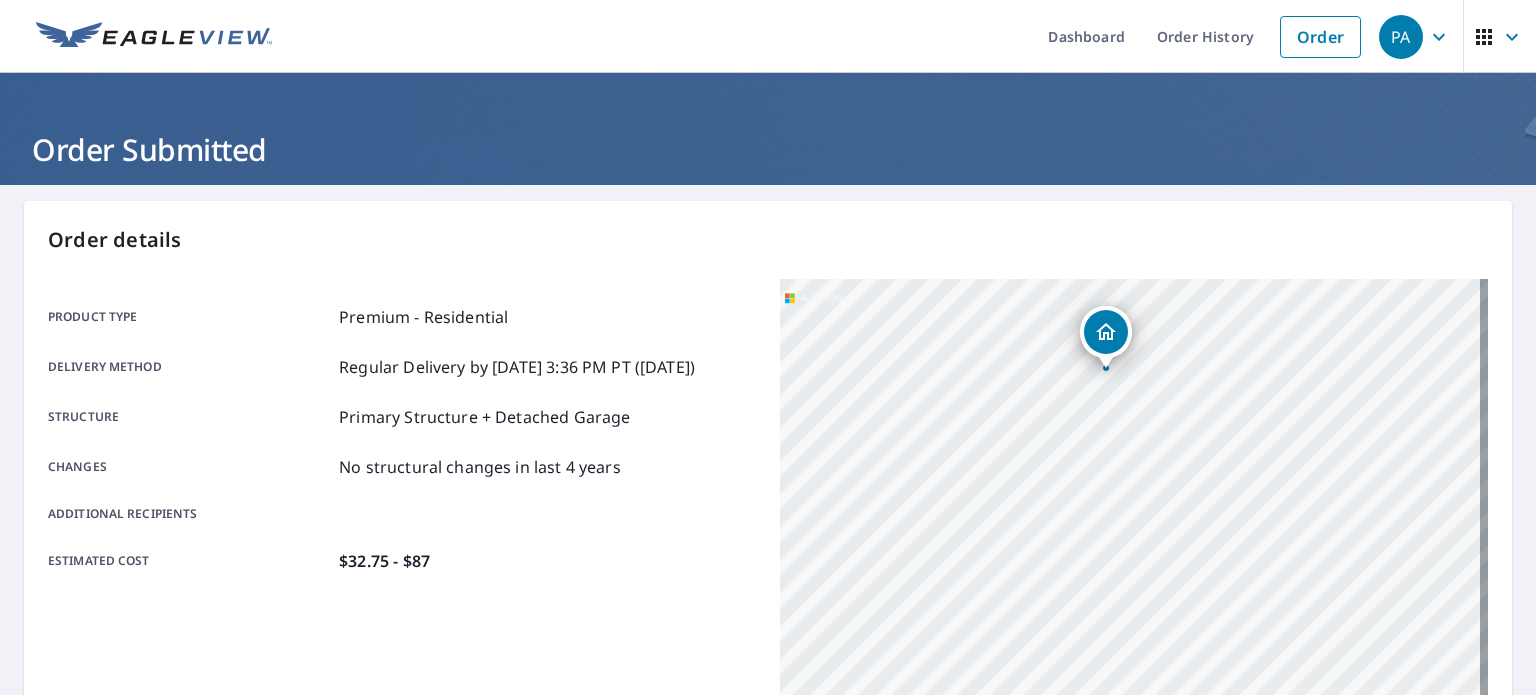 drag, startPoint x: 1130, startPoint y: 480, endPoint x: 1124, endPoint y: 554, distance: 74.24284 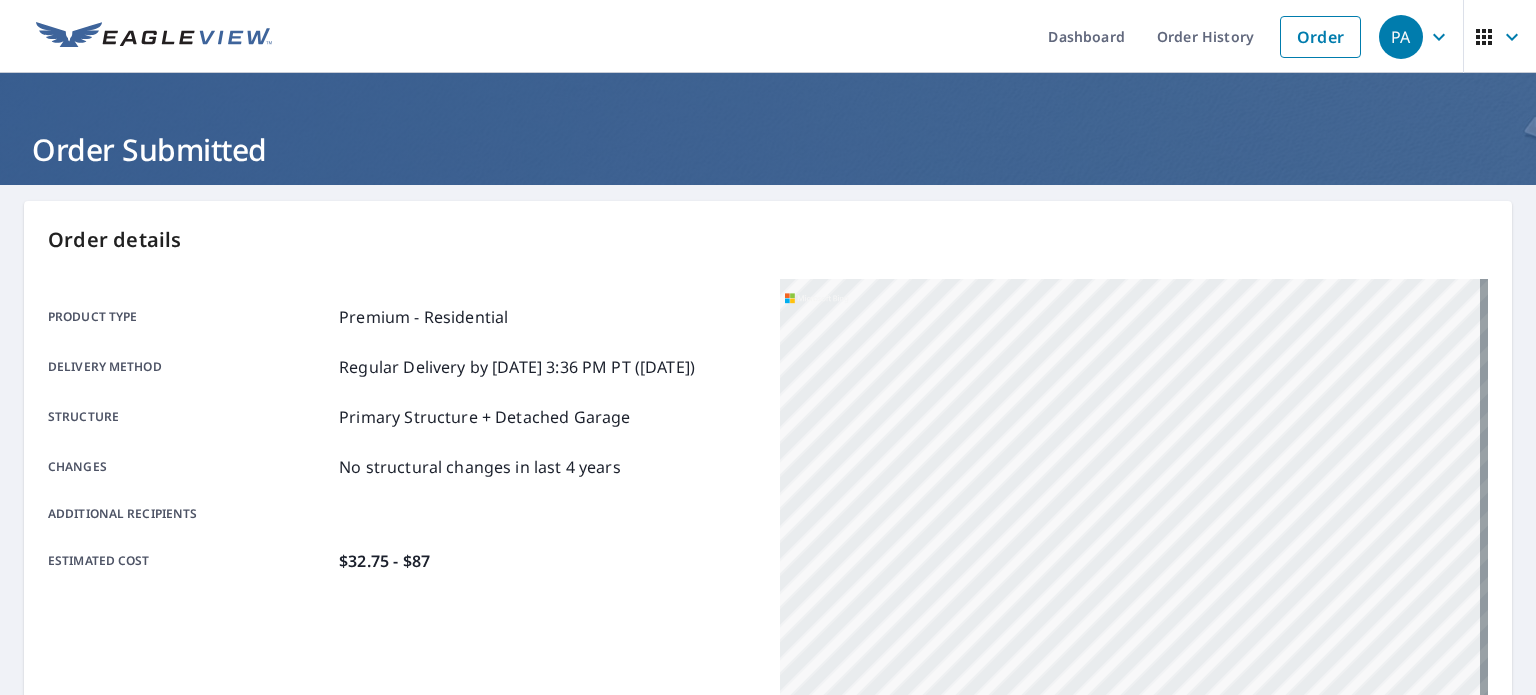 drag, startPoint x: 980, startPoint y: 516, endPoint x: 1489, endPoint y: 455, distance: 512.64215 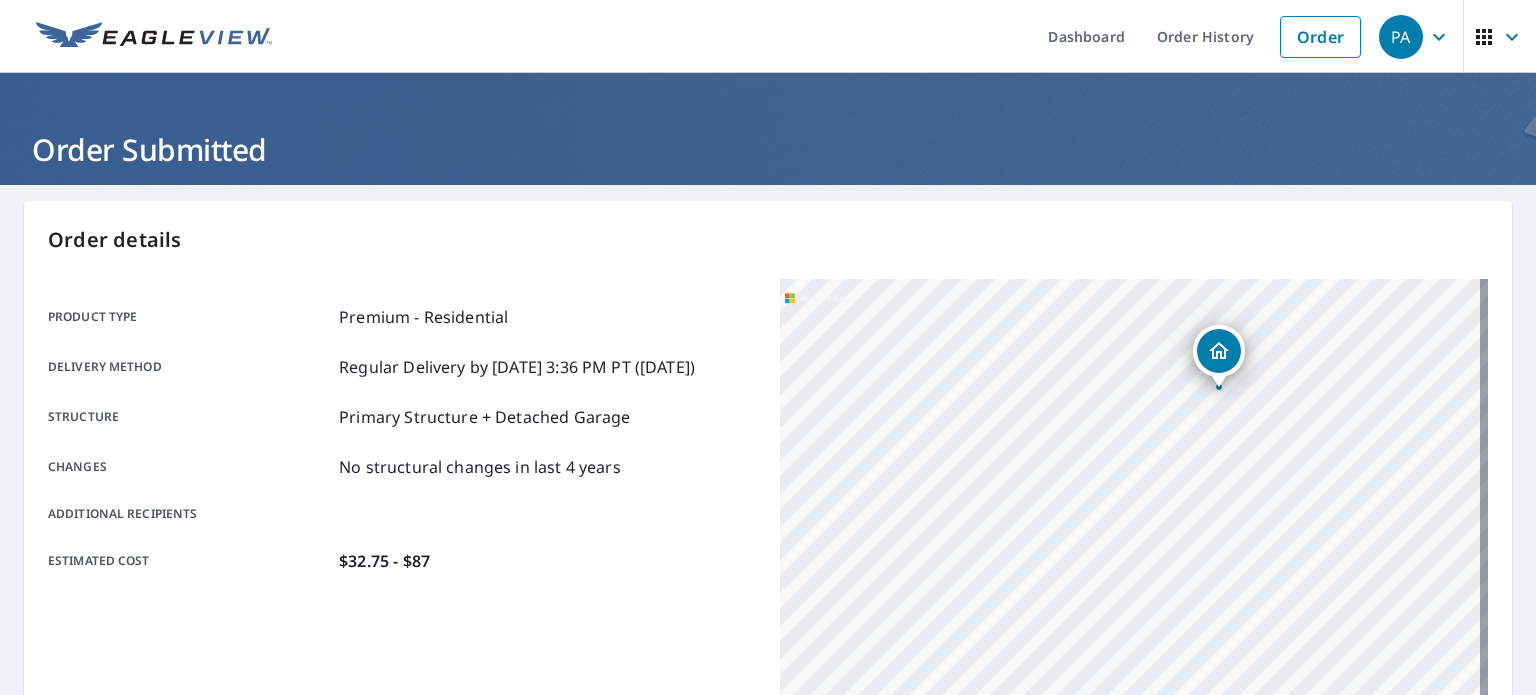 click on "419 Charolais Lake Dr Bidwell, OH 45614" at bounding box center [1134, 529] 